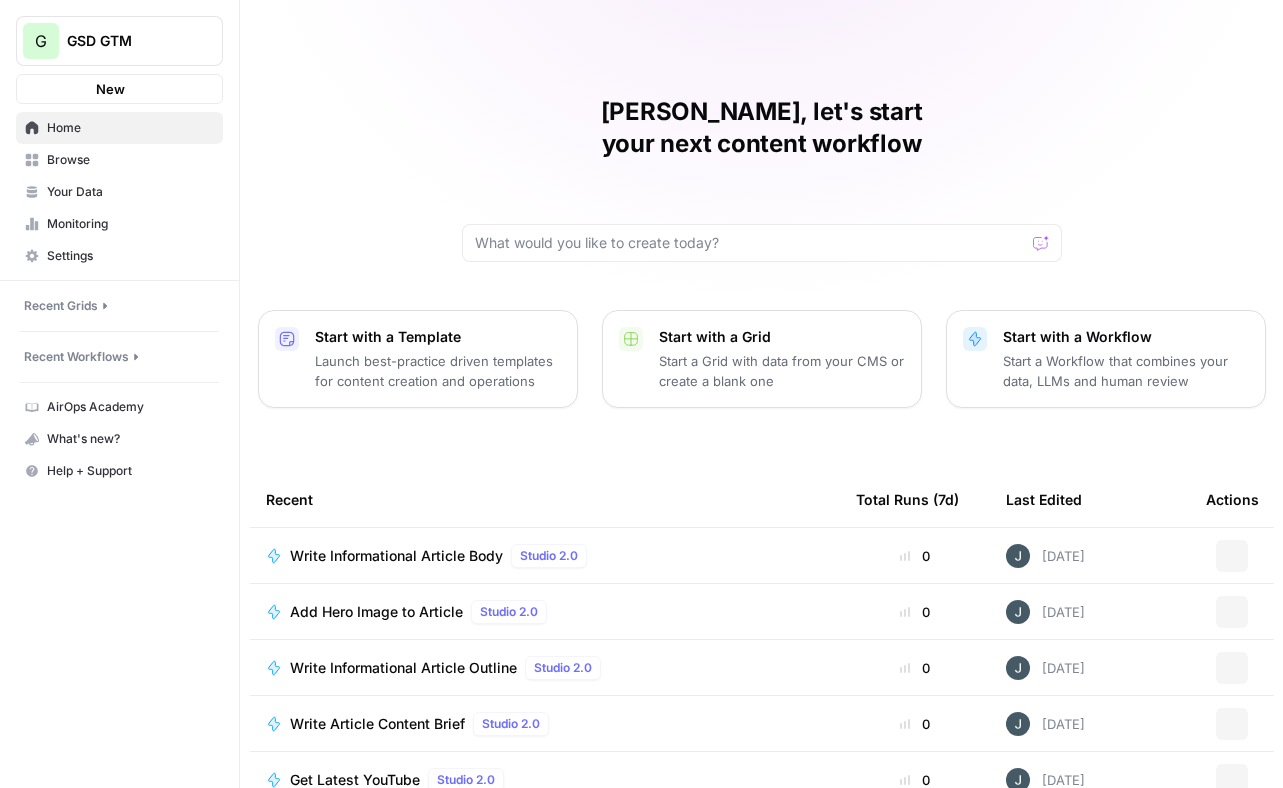 scroll, scrollTop: 0, scrollLeft: 0, axis: both 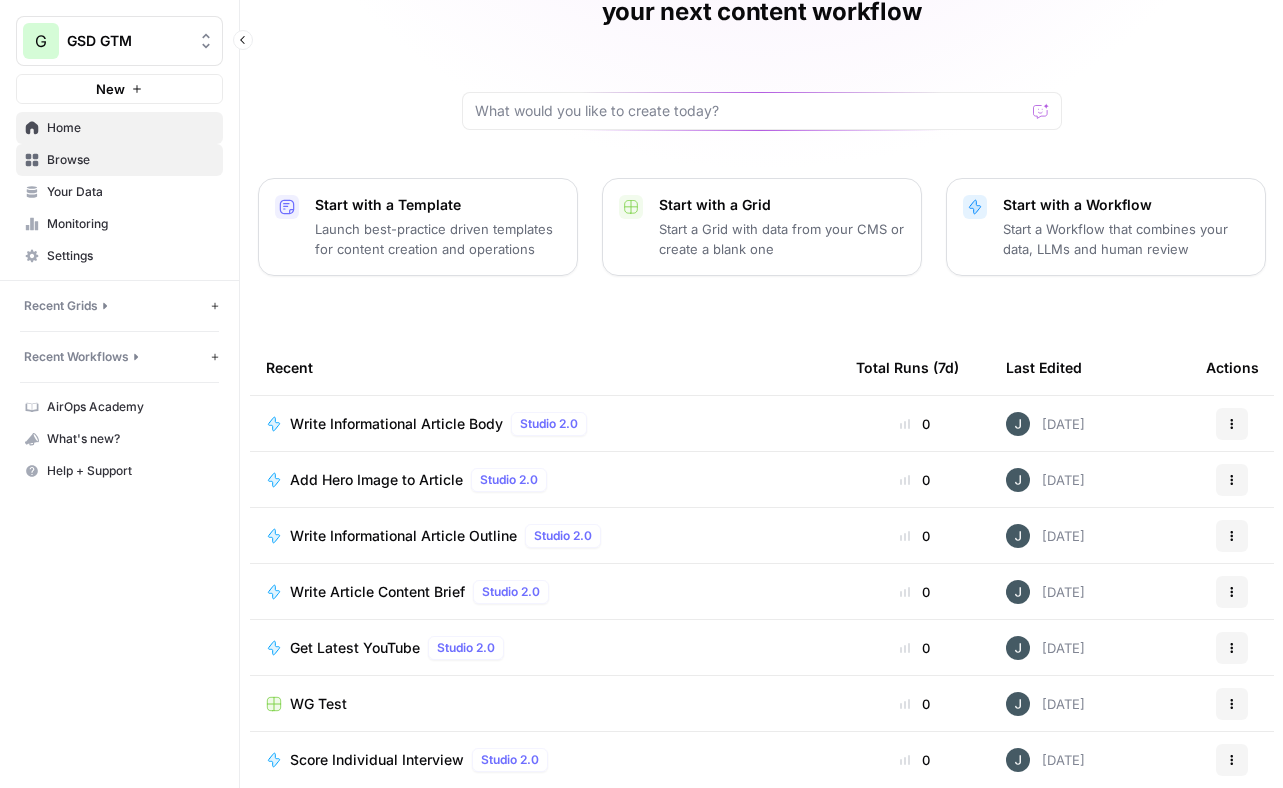 click on "Browse" at bounding box center (119, 160) 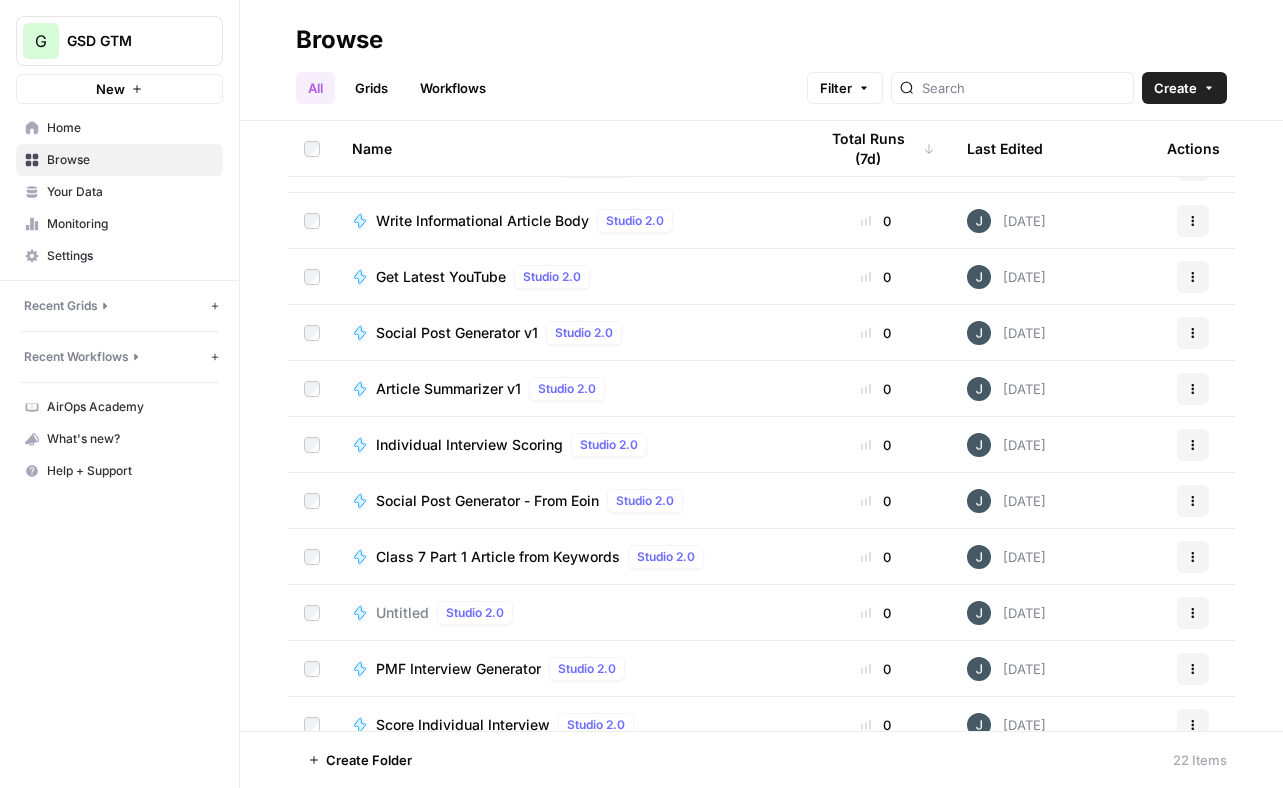 scroll, scrollTop: 678, scrollLeft: 0, axis: vertical 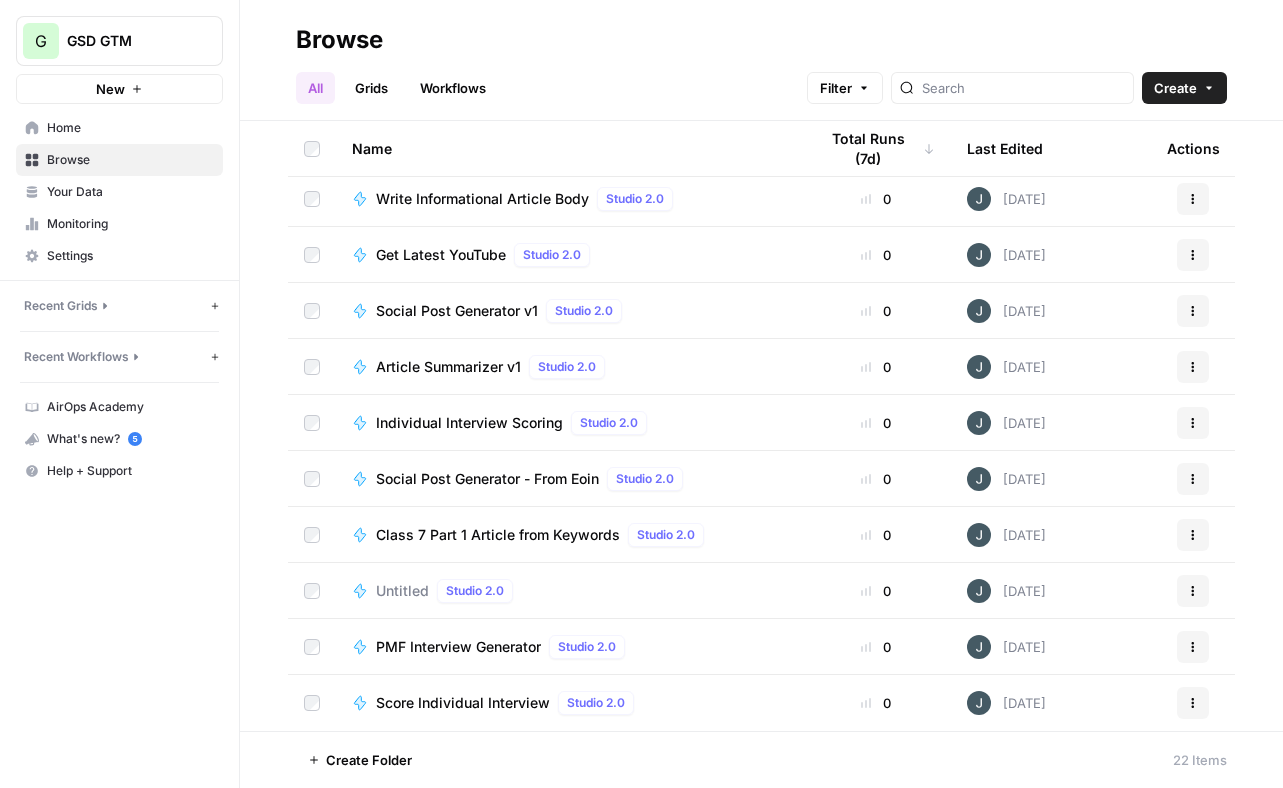 click on "Class 7 Part 1 Article from Keywords" at bounding box center [498, 535] 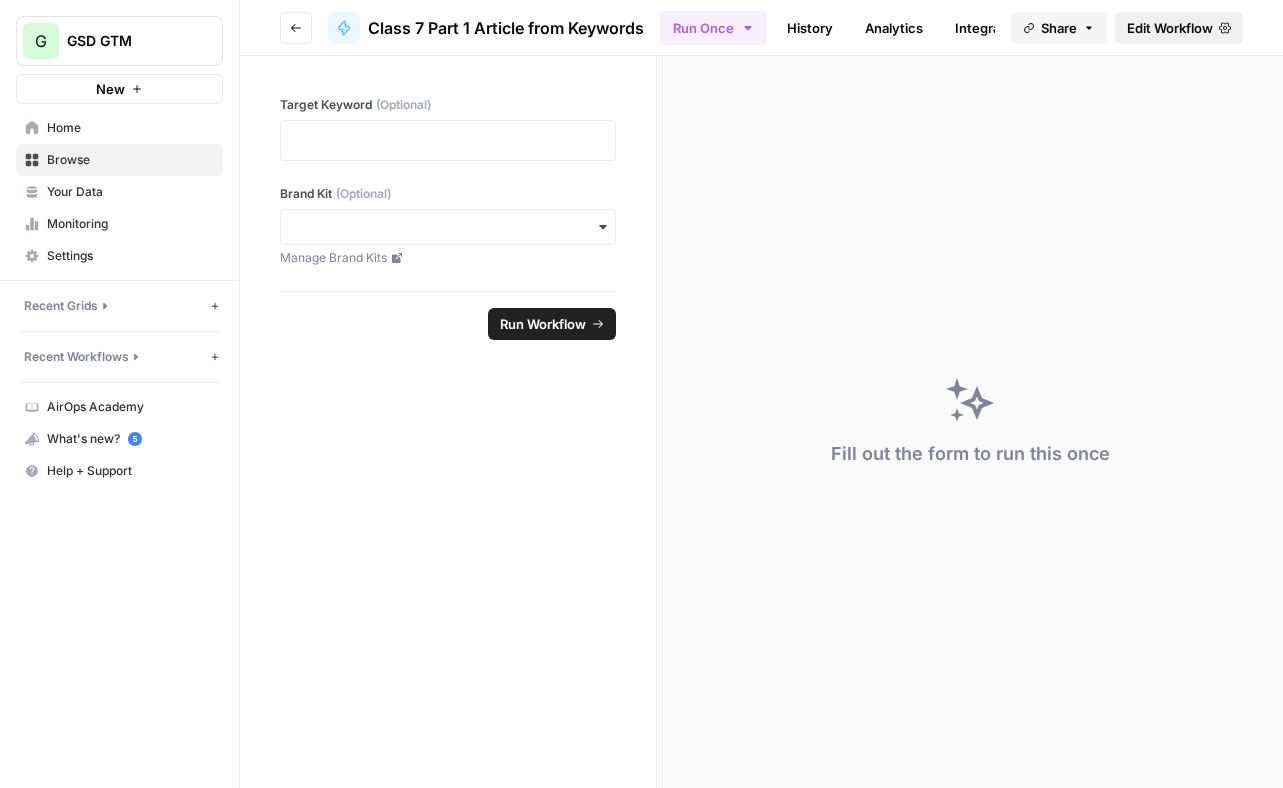 click on "Edit Workflow" at bounding box center [1179, 28] 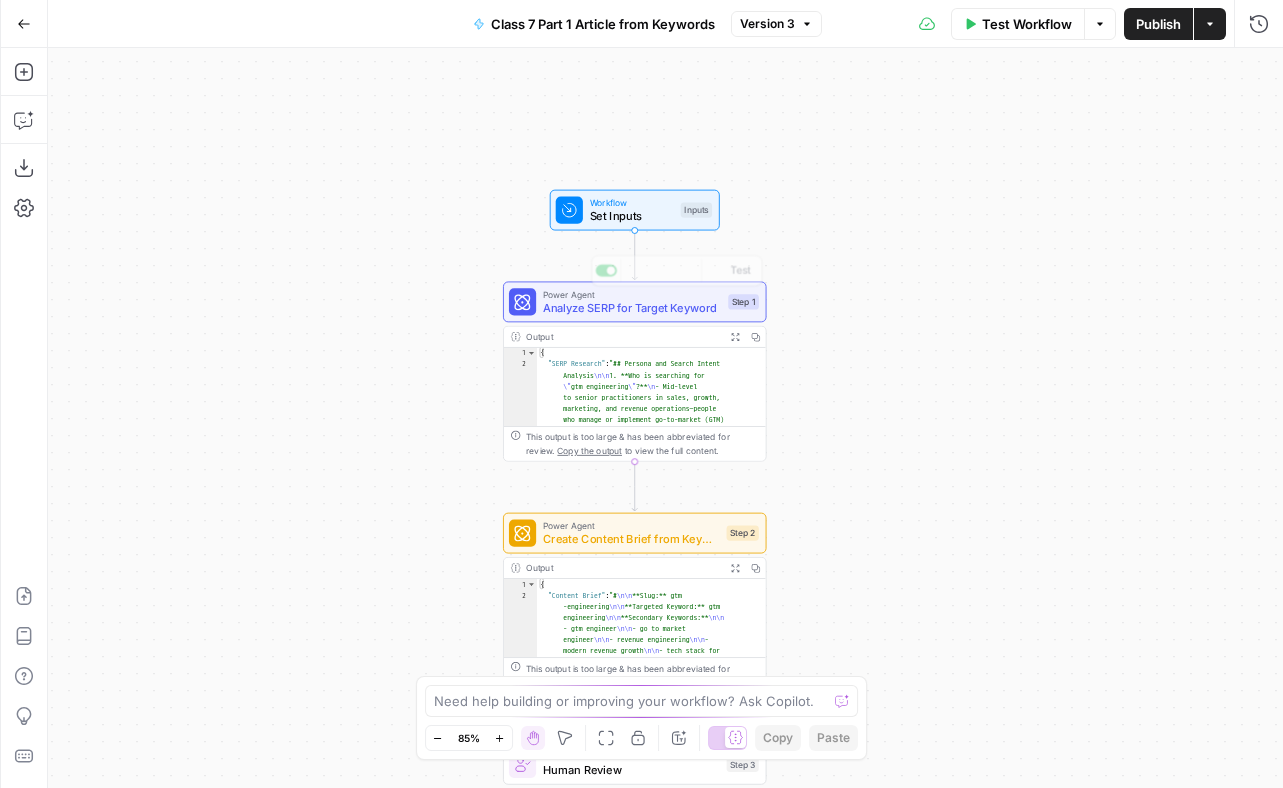 click on "Set Inputs" at bounding box center (632, 216) 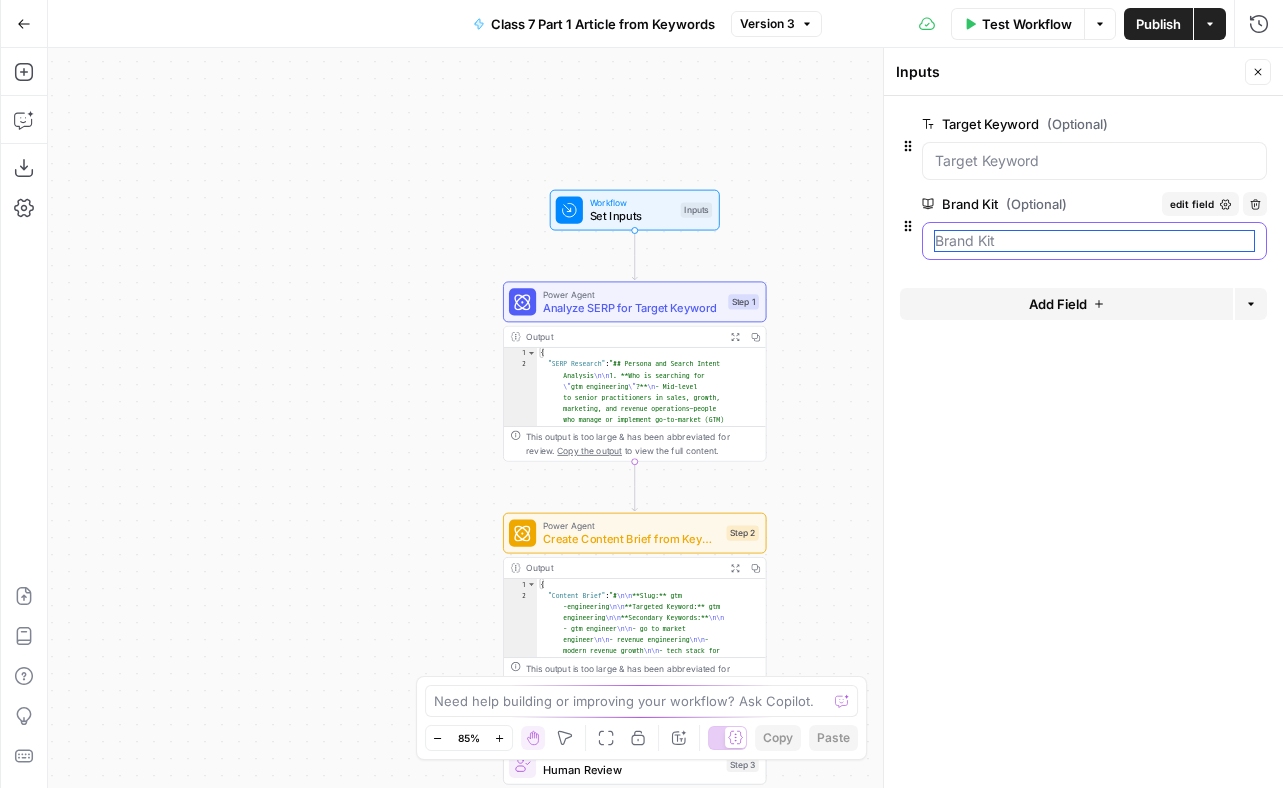 click on "Brand Kit   (Optional)" at bounding box center (1094, 241) 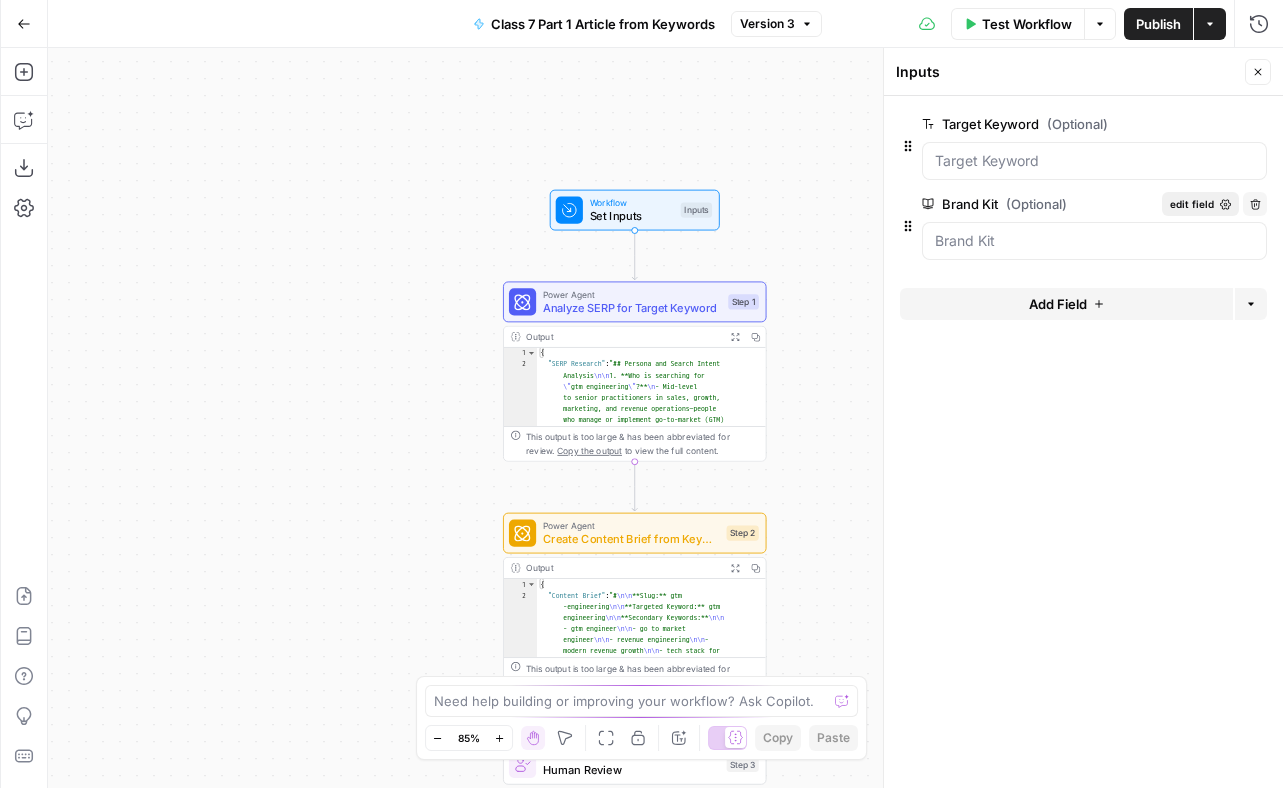 click on "edit field" at bounding box center (1192, 204) 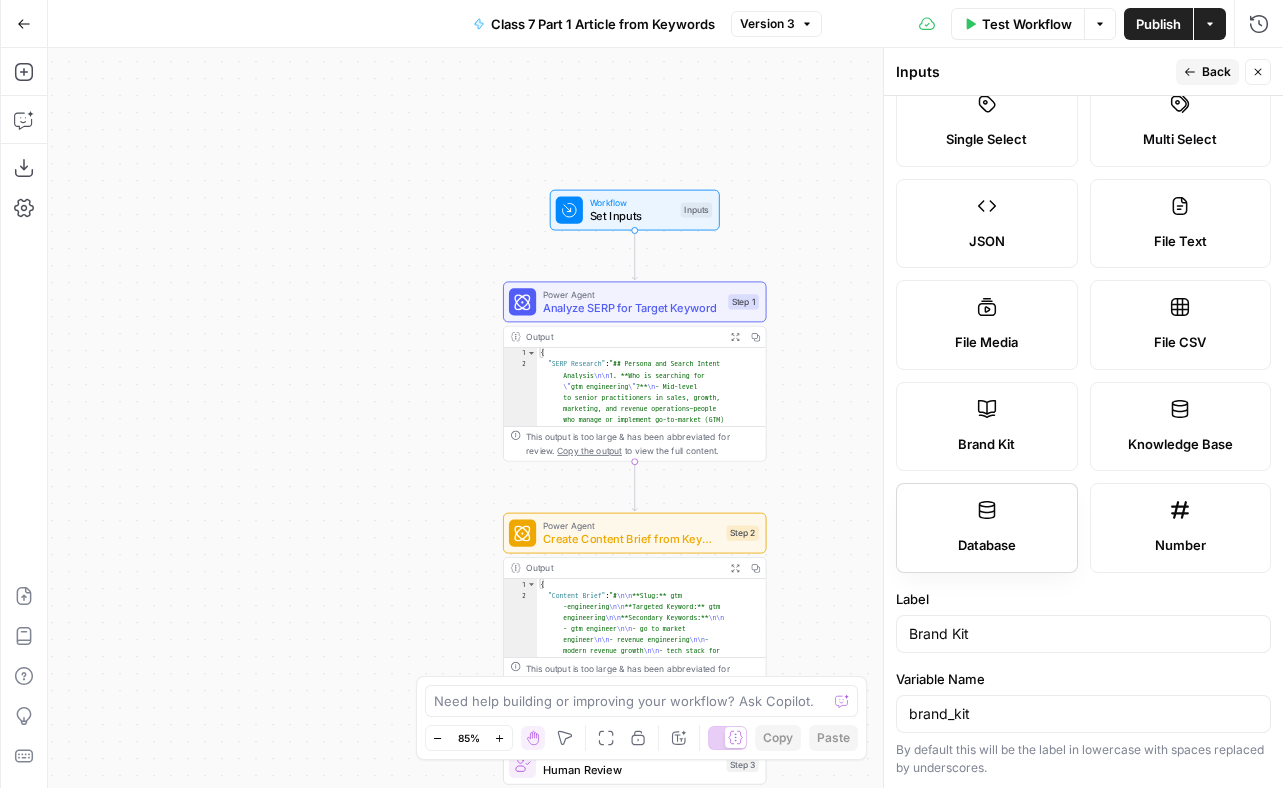 scroll, scrollTop: 0, scrollLeft: 0, axis: both 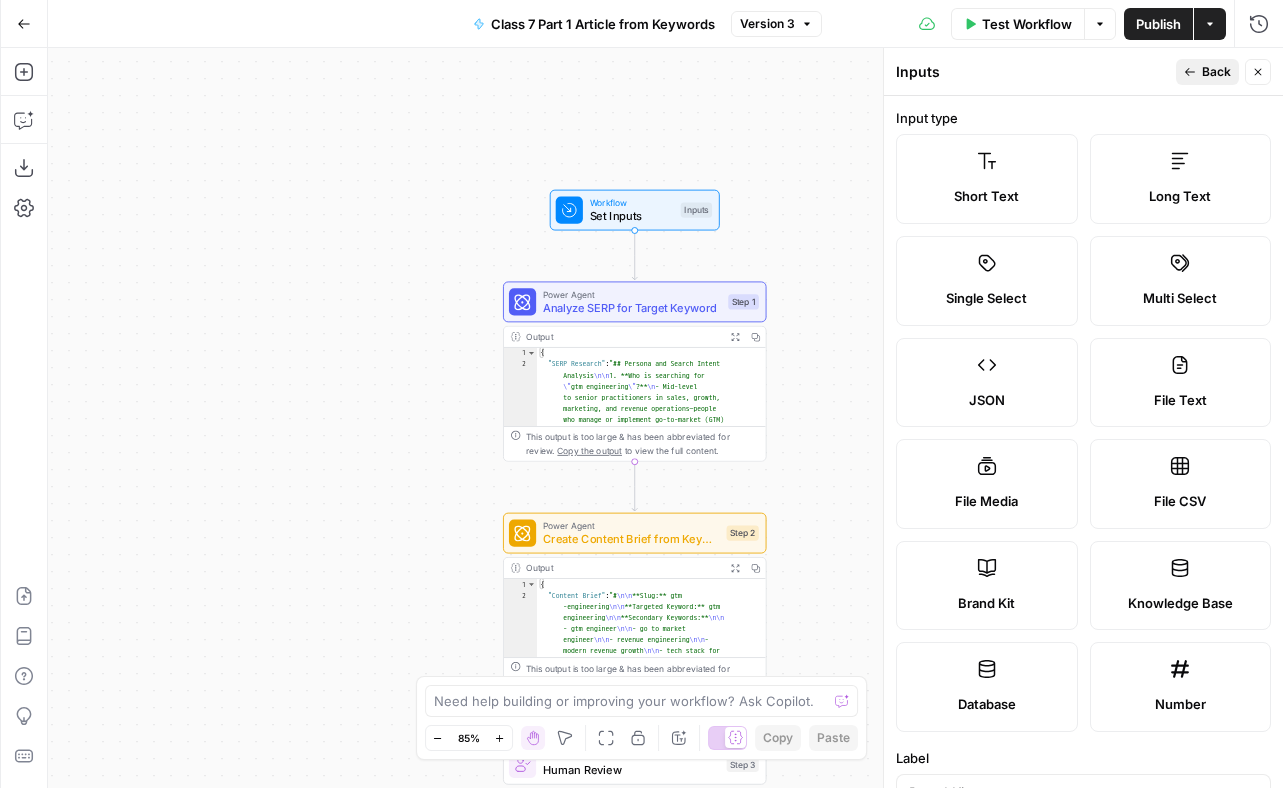 click on "Back" at bounding box center [1216, 72] 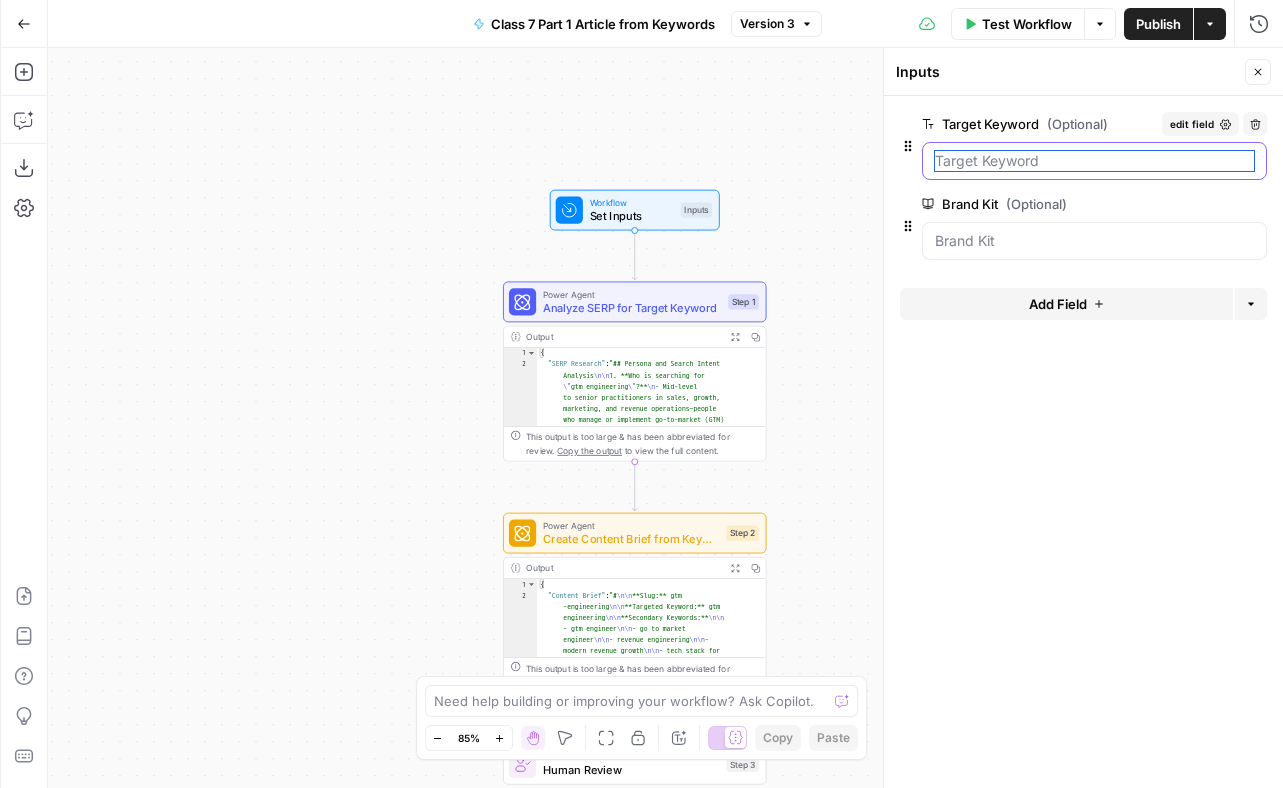 click on "Target Keyword   (Optional)" at bounding box center (1094, 161) 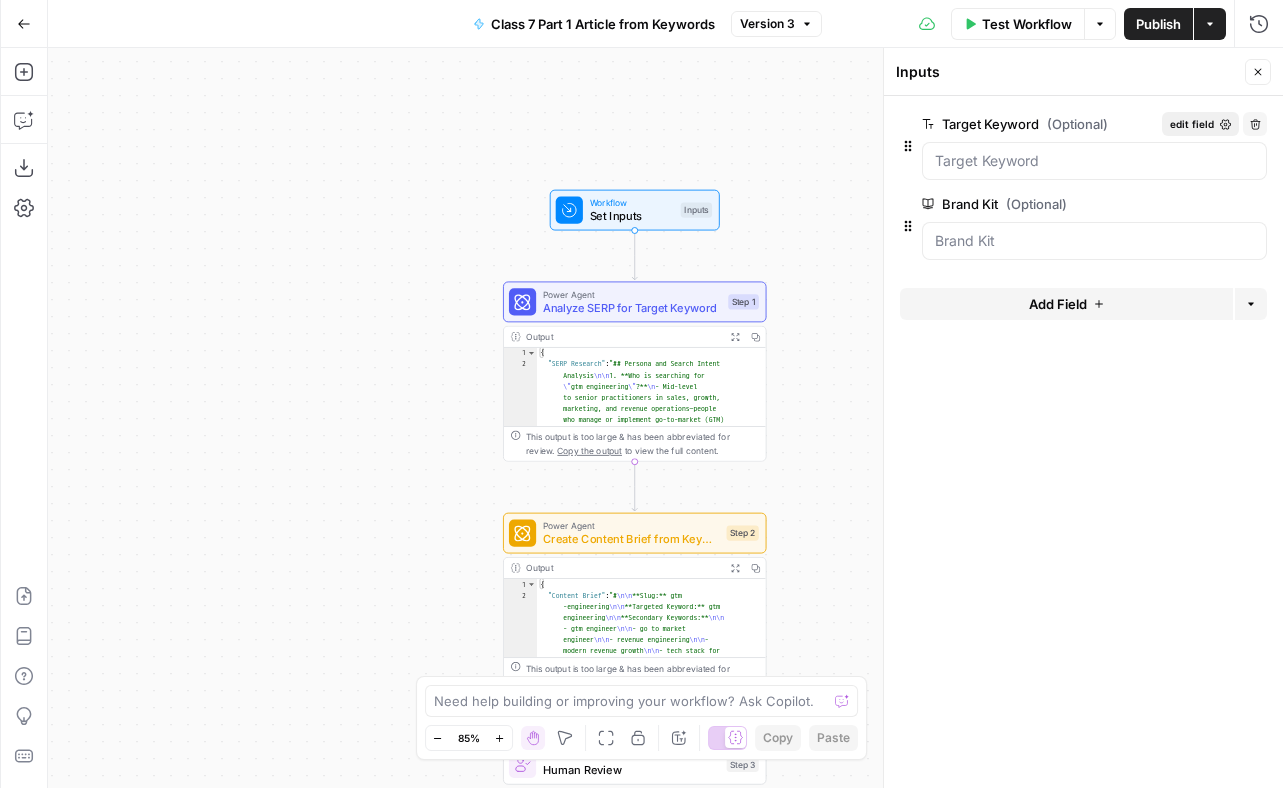click on "edit field" at bounding box center [1192, 124] 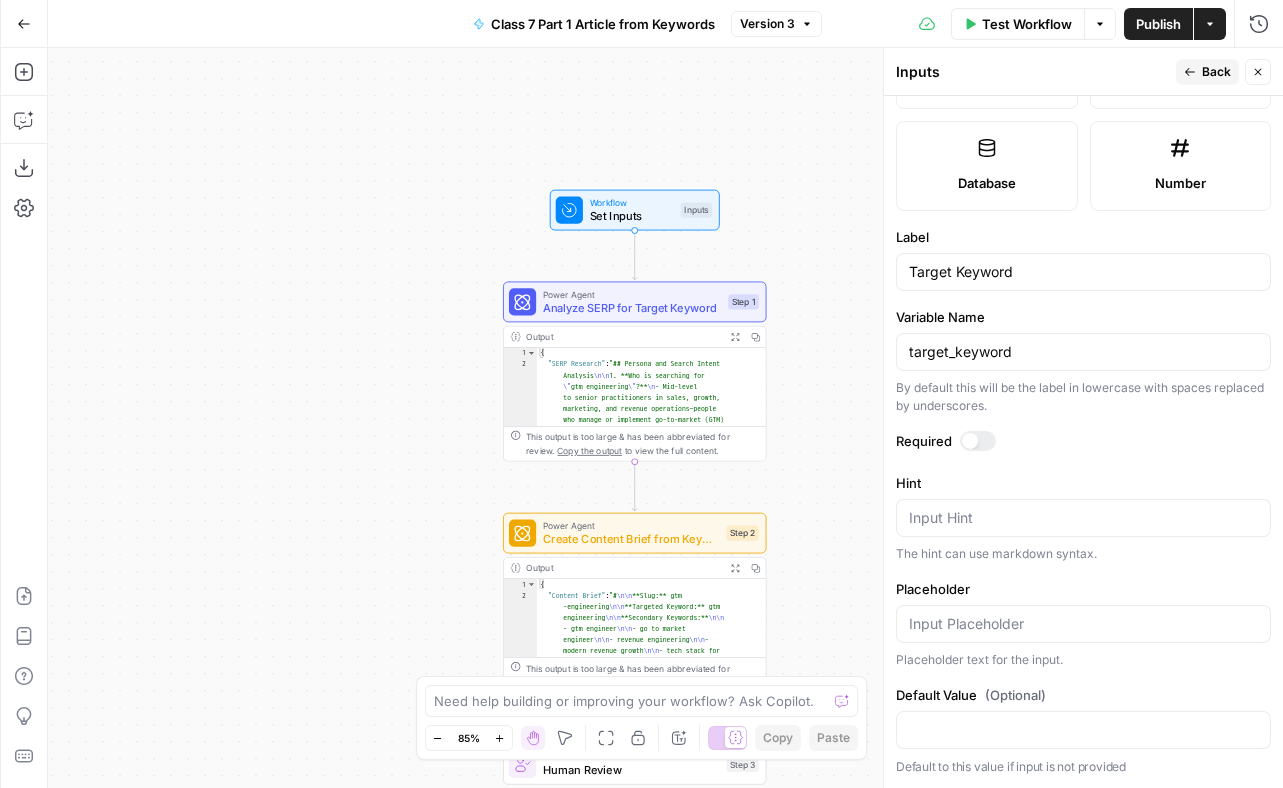 scroll, scrollTop: 127, scrollLeft: 0, axis: vertical 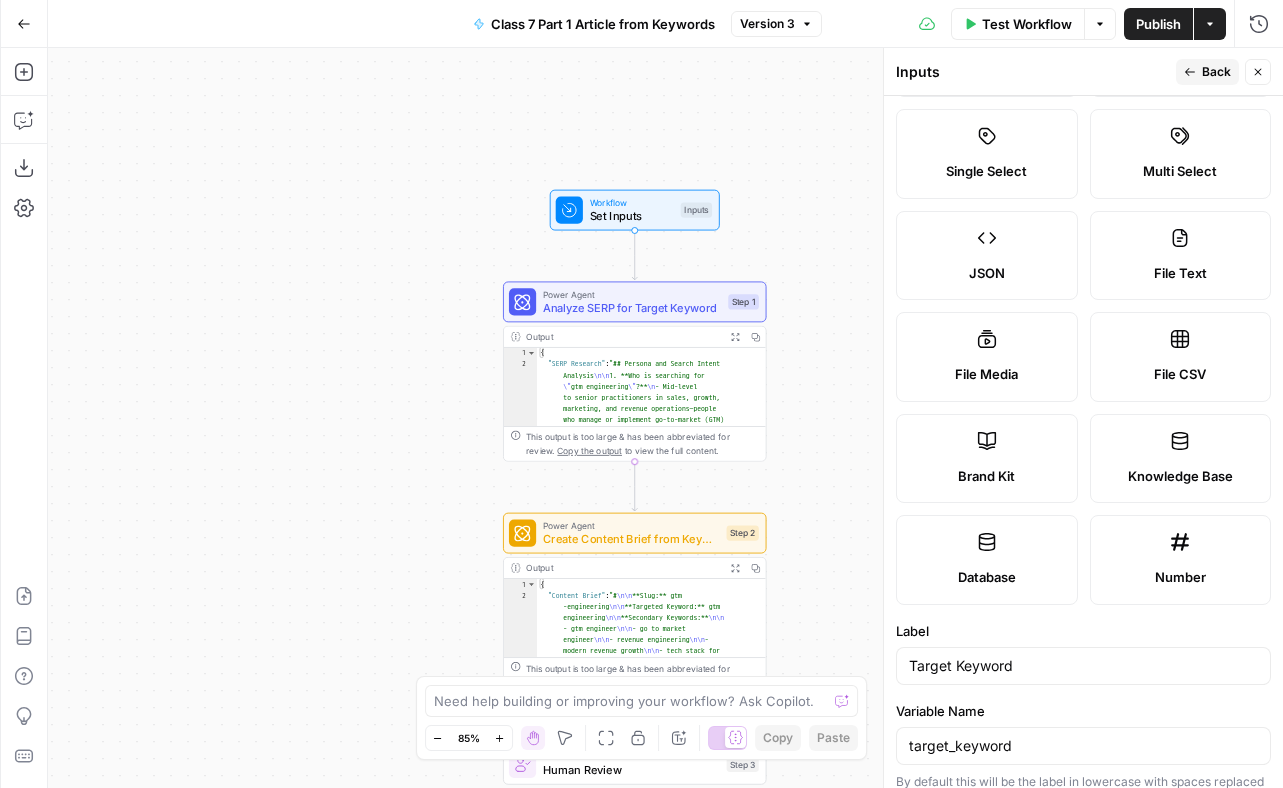 click on "Analyze SERP for Target Keyword" at bounding box center [632, 307] 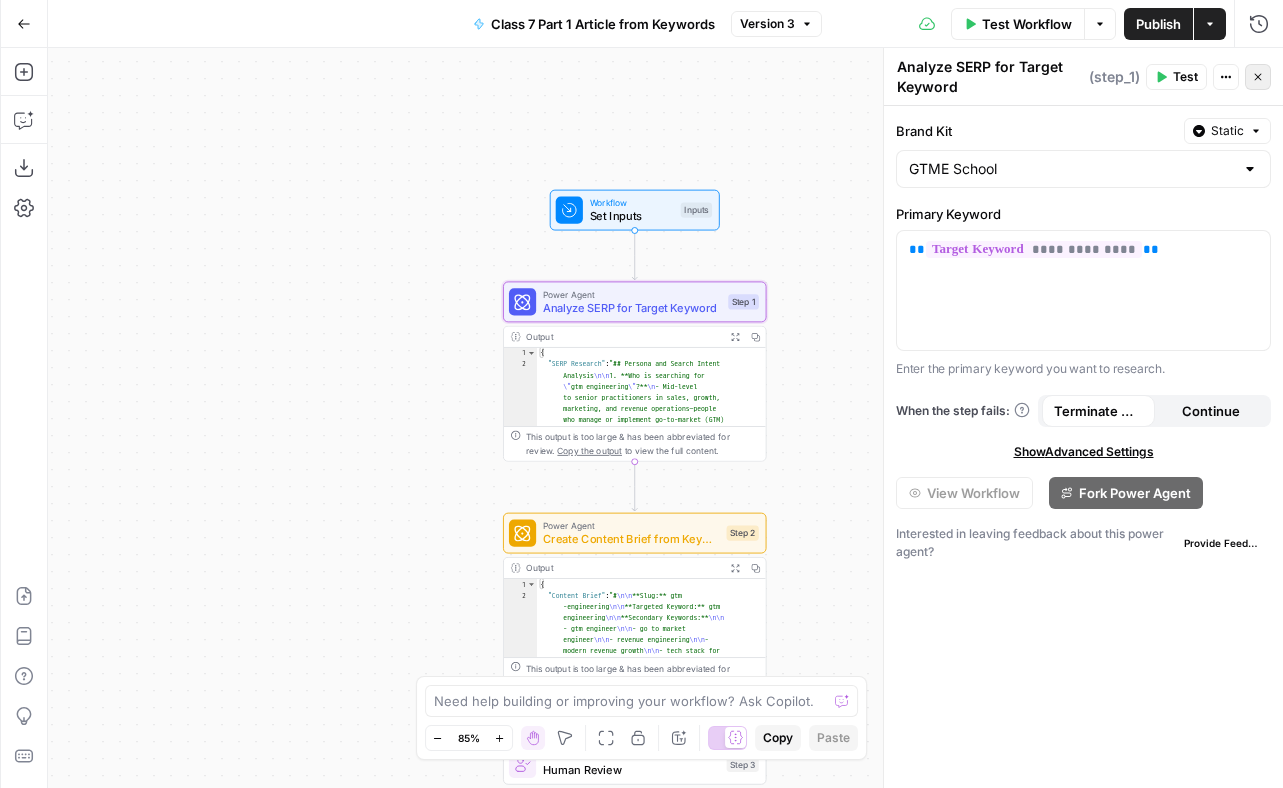 click 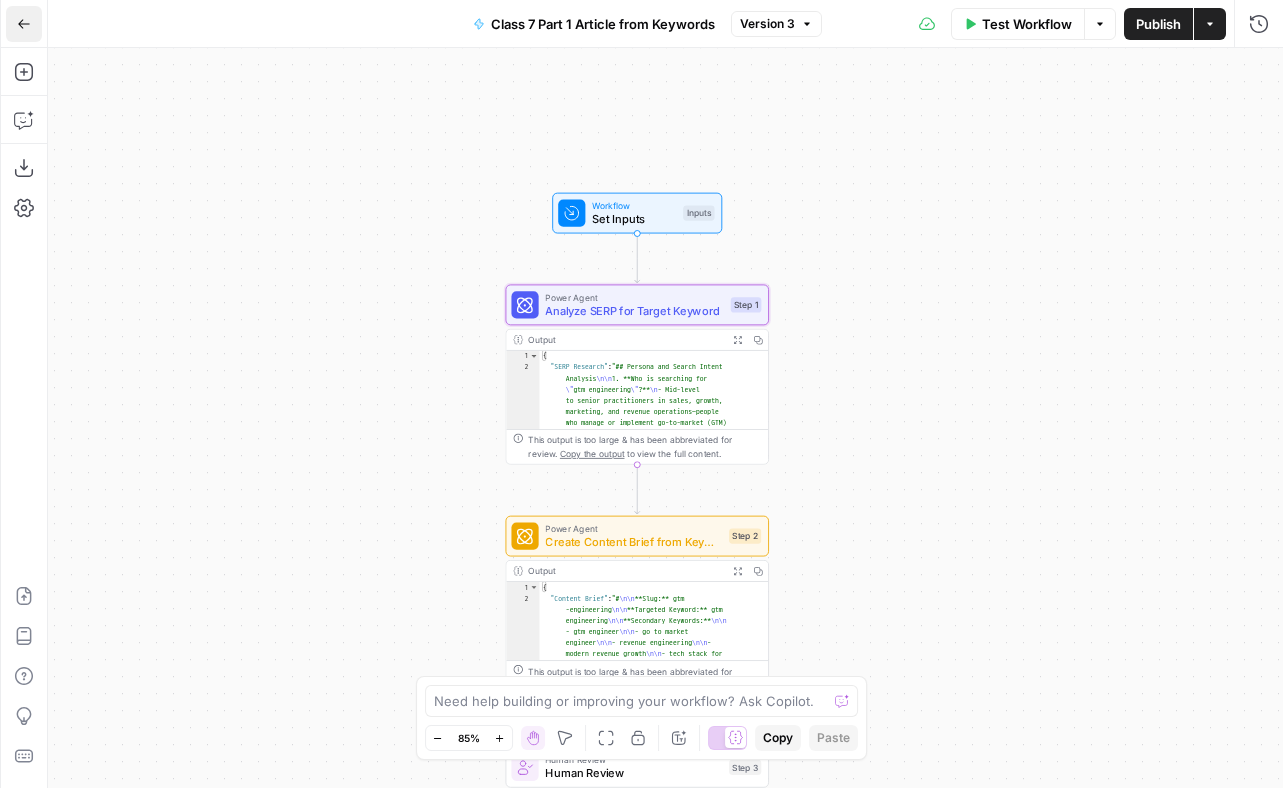 click 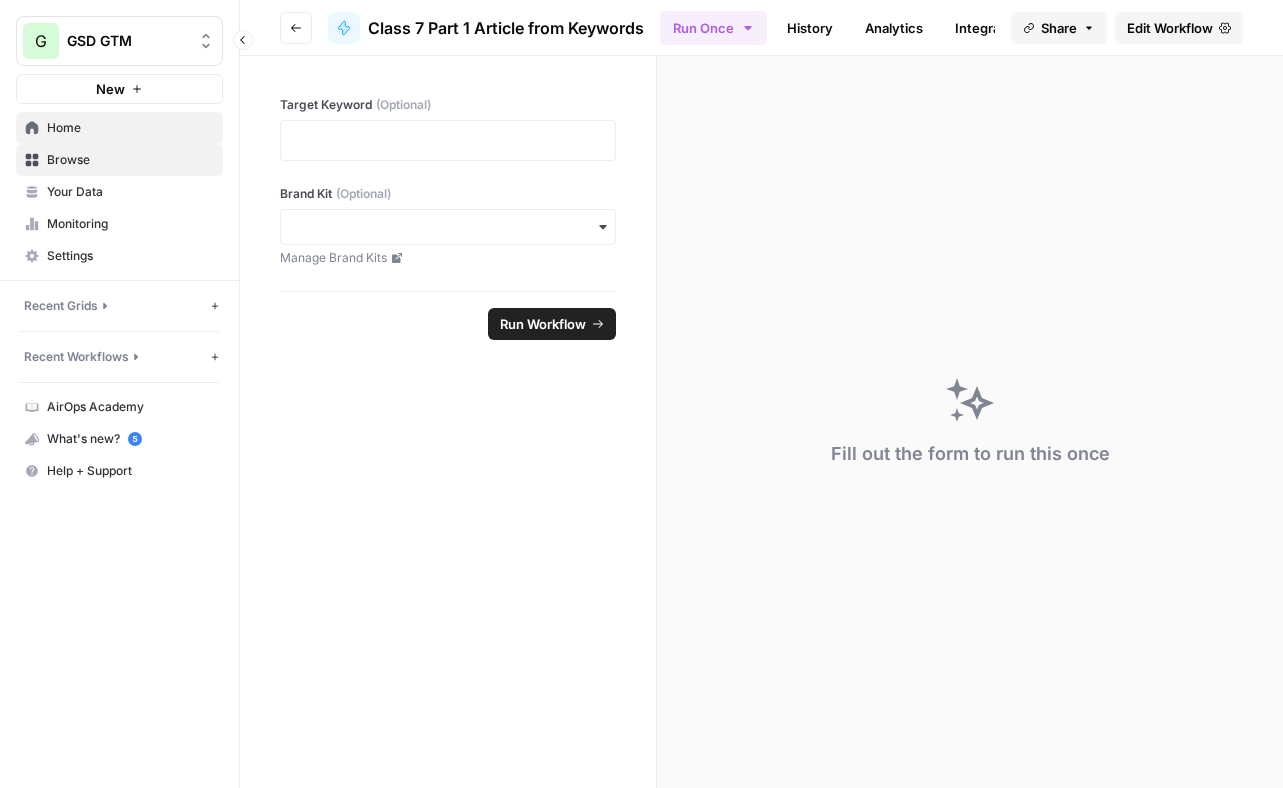click on "Home" at bounding box center (130, 128) 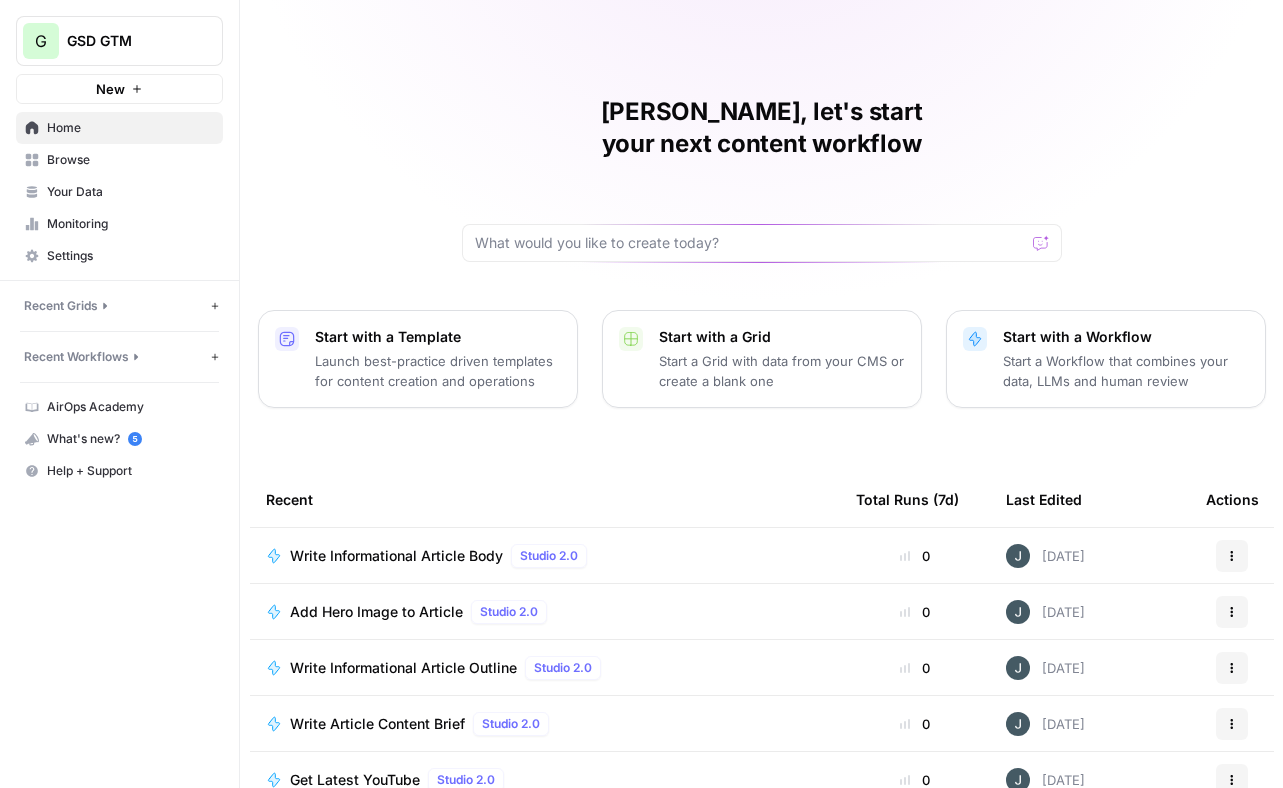 scroll, scrollTop: 132, scrollLeft: 0, axis: vertical 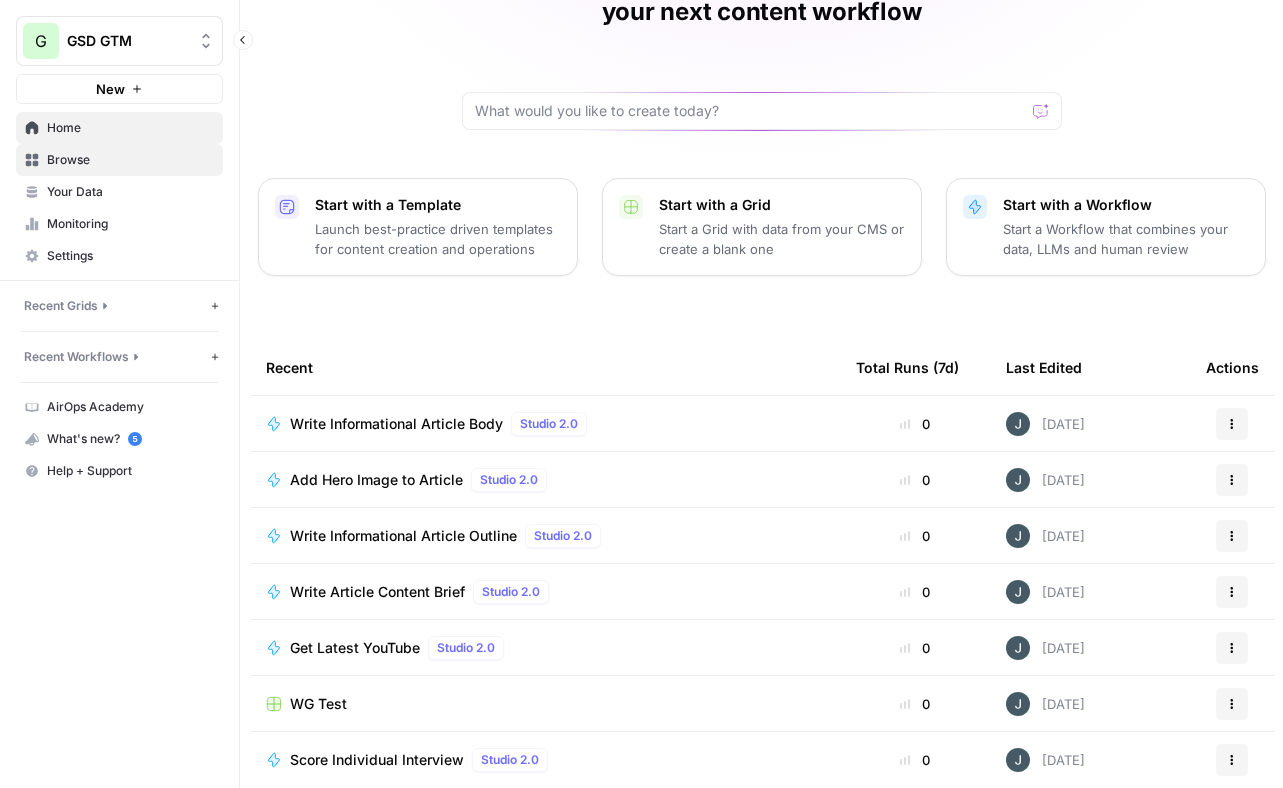 click on "Browse" at bounding box center (130, 160) 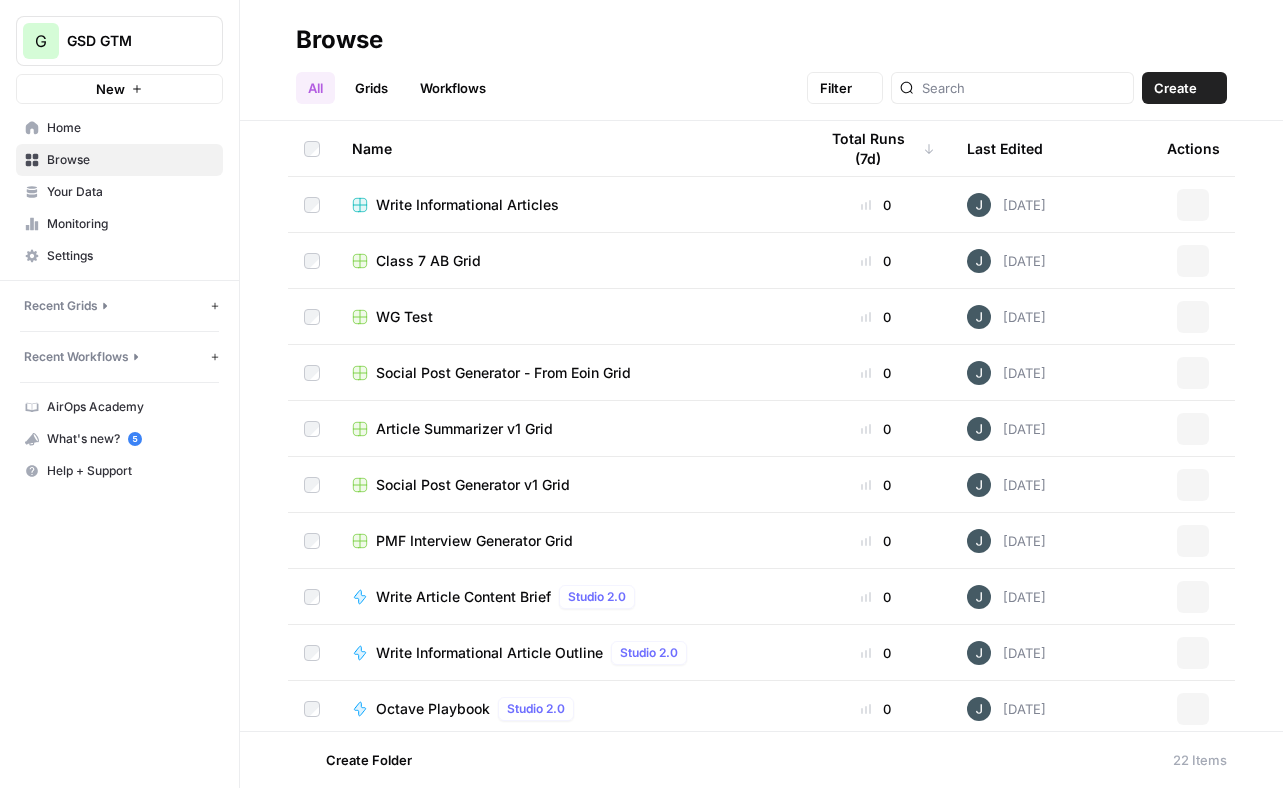 scroll, scrollTop: 0, scrollLeft: 0, axis: both 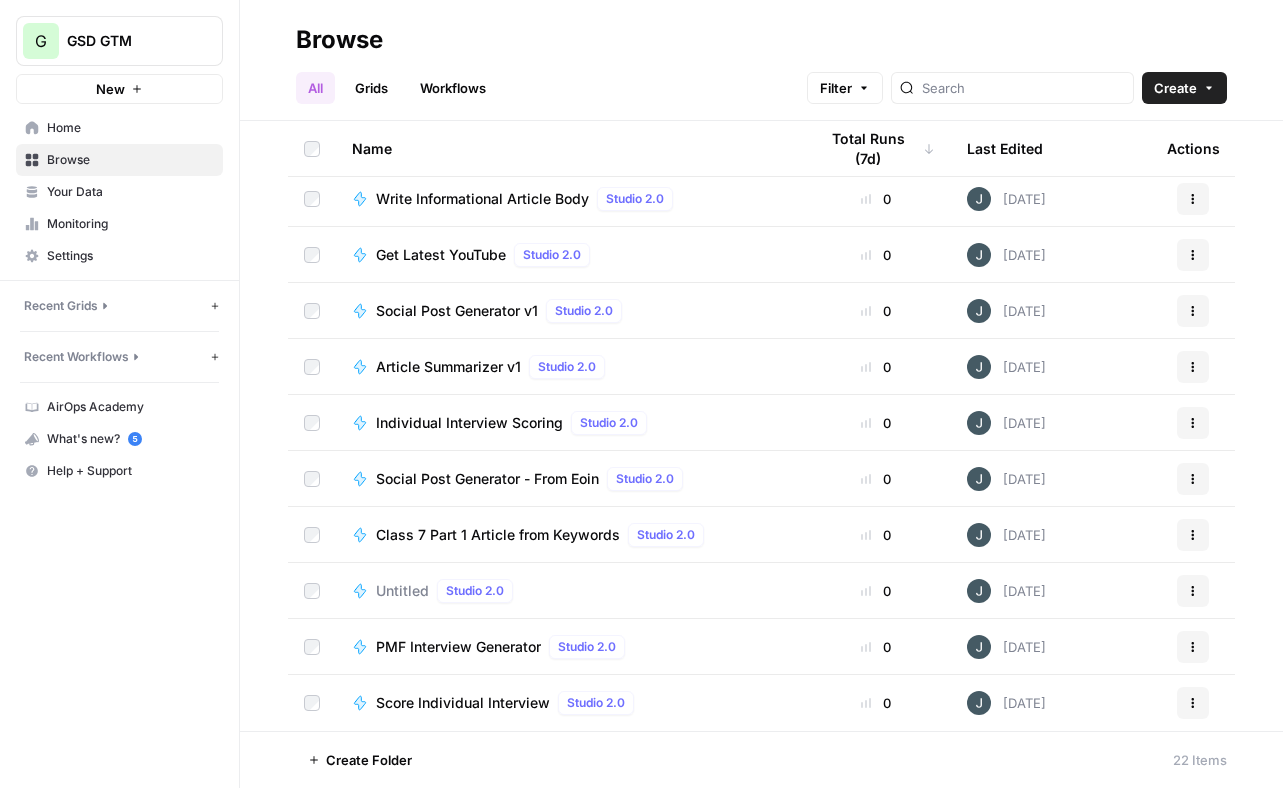 click on "Social Post Generator - From Eoin" at bounding box center (487, 479) 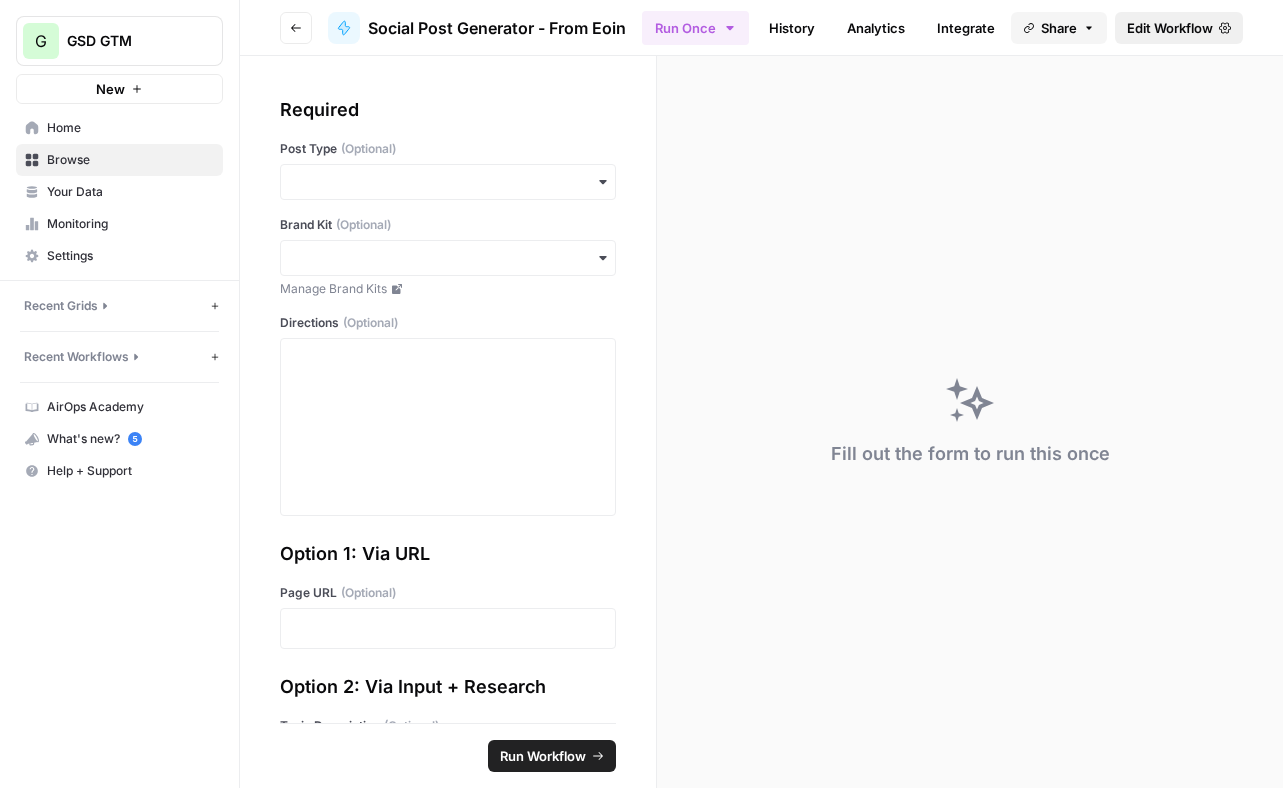 click on "Edit Workflow" at bounding box center [1170, 28] 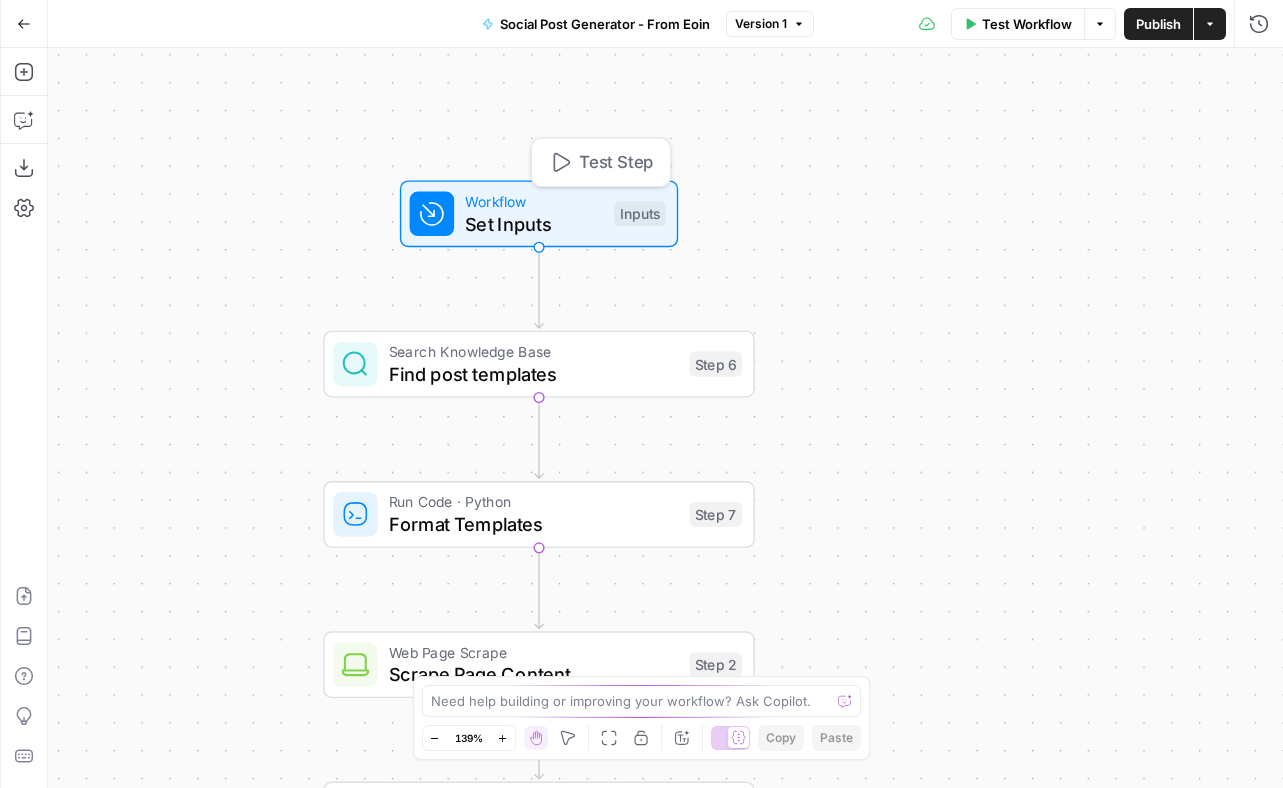 click on "Workflow" at bounding box center (534, 201) 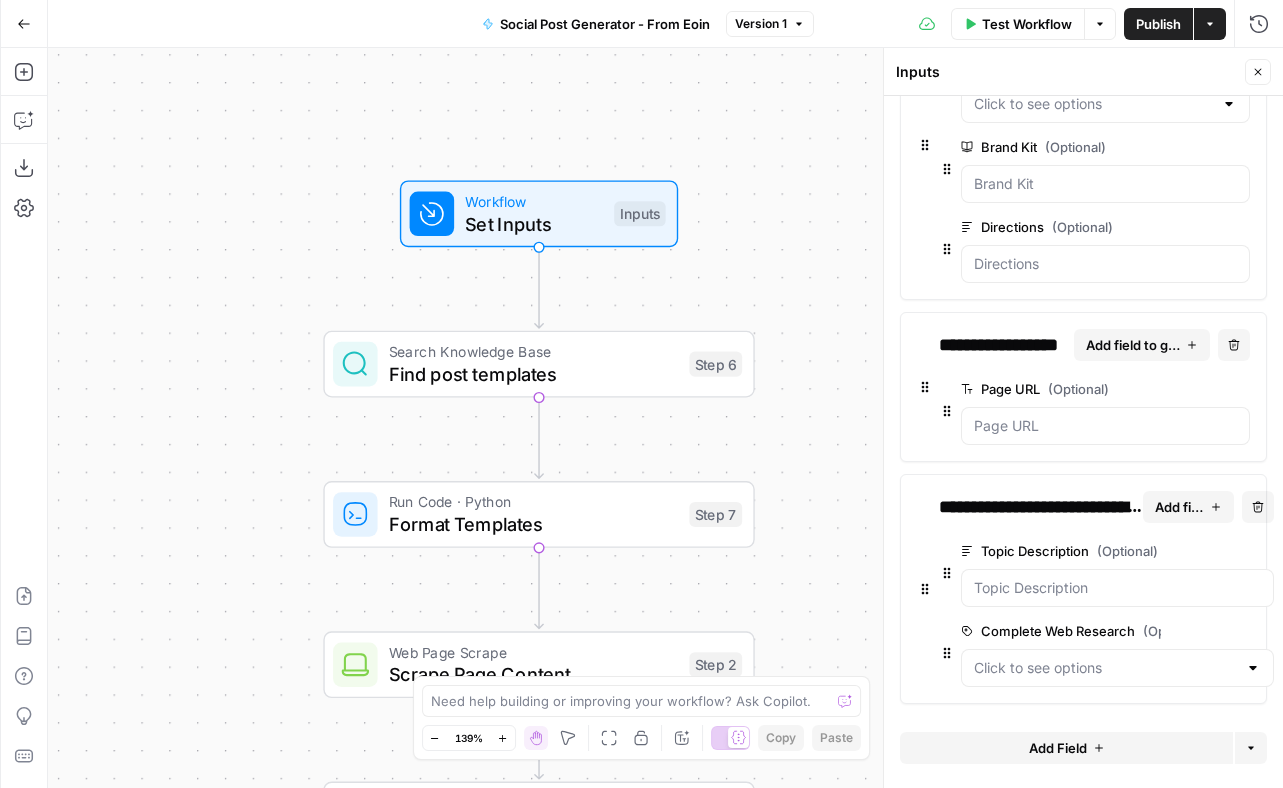 scroll, scrollTop: 0, scrollLeft: 0, axis: both 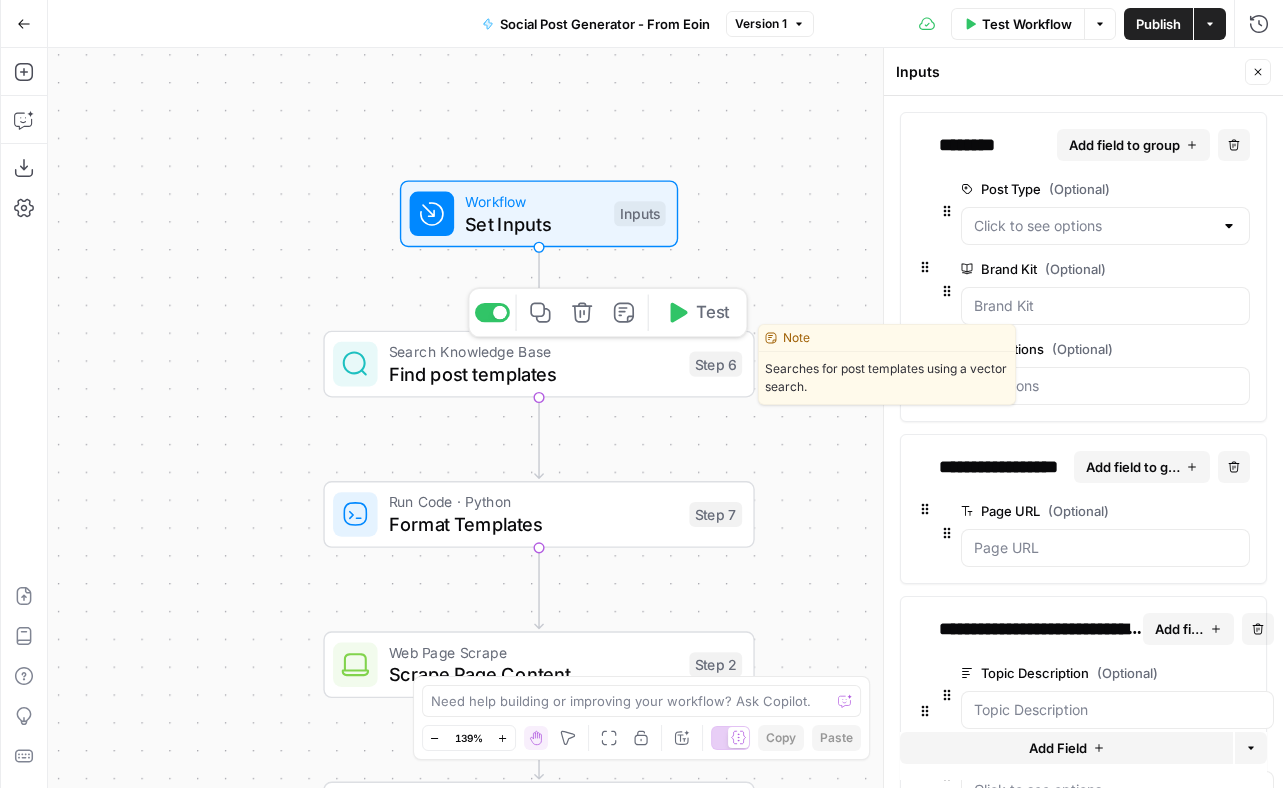 click on "Find post templates" at bounding box center [533, 374] 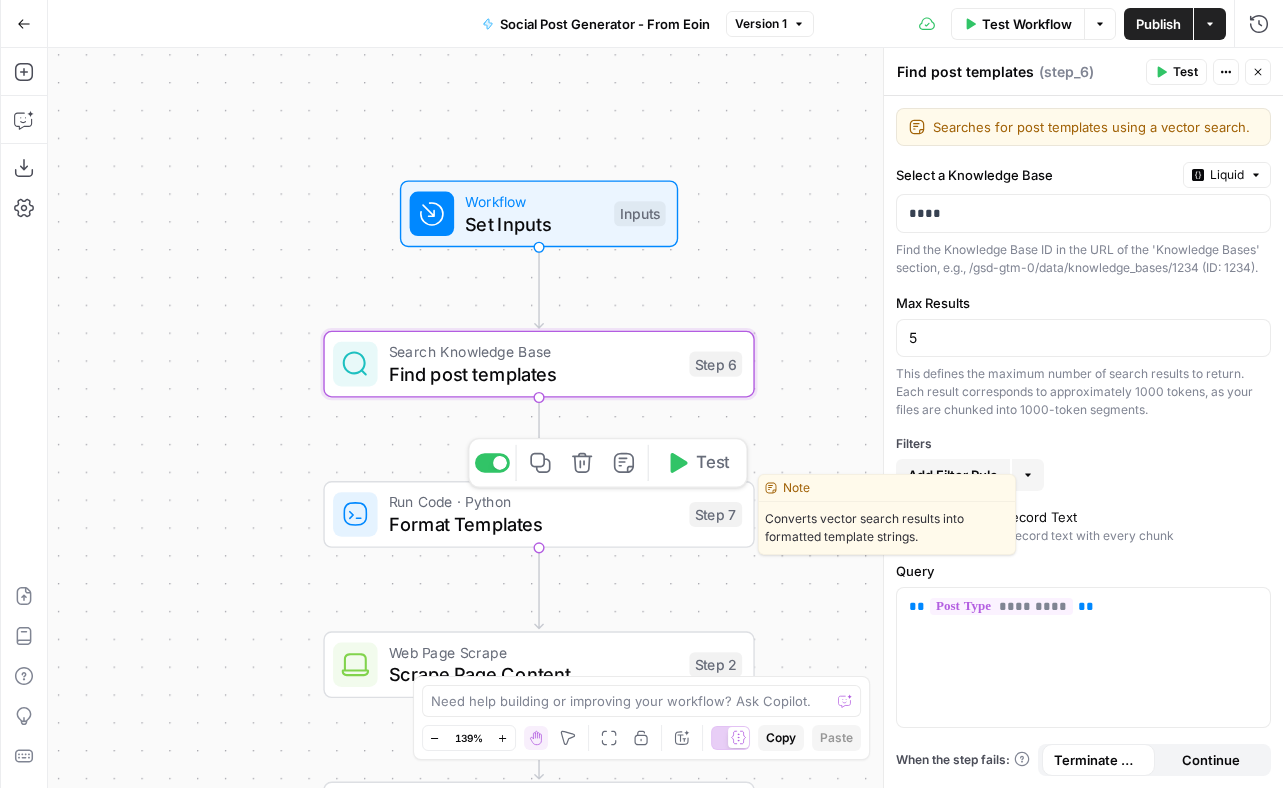click on "Format Templates" at bounding box center [533, 524] 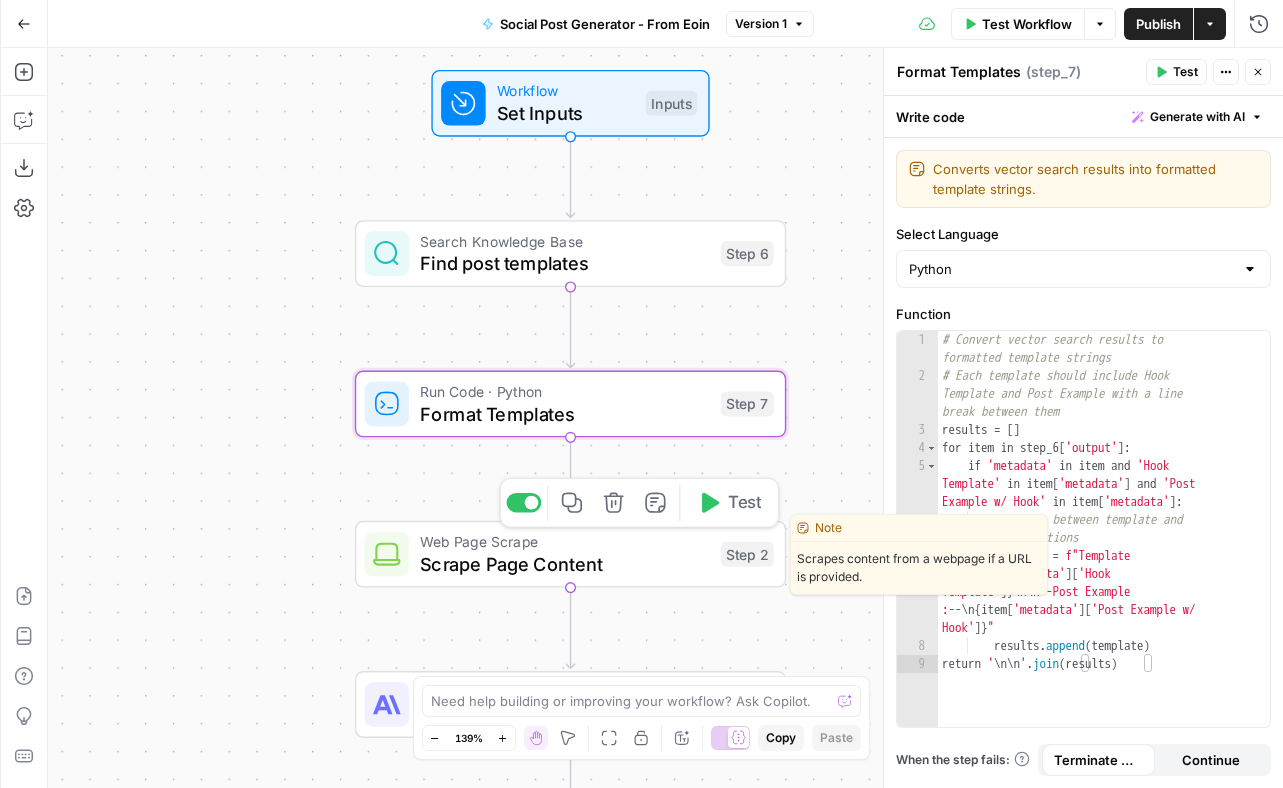 click on "Scrape Page Content" at bounding box center (564, 564) 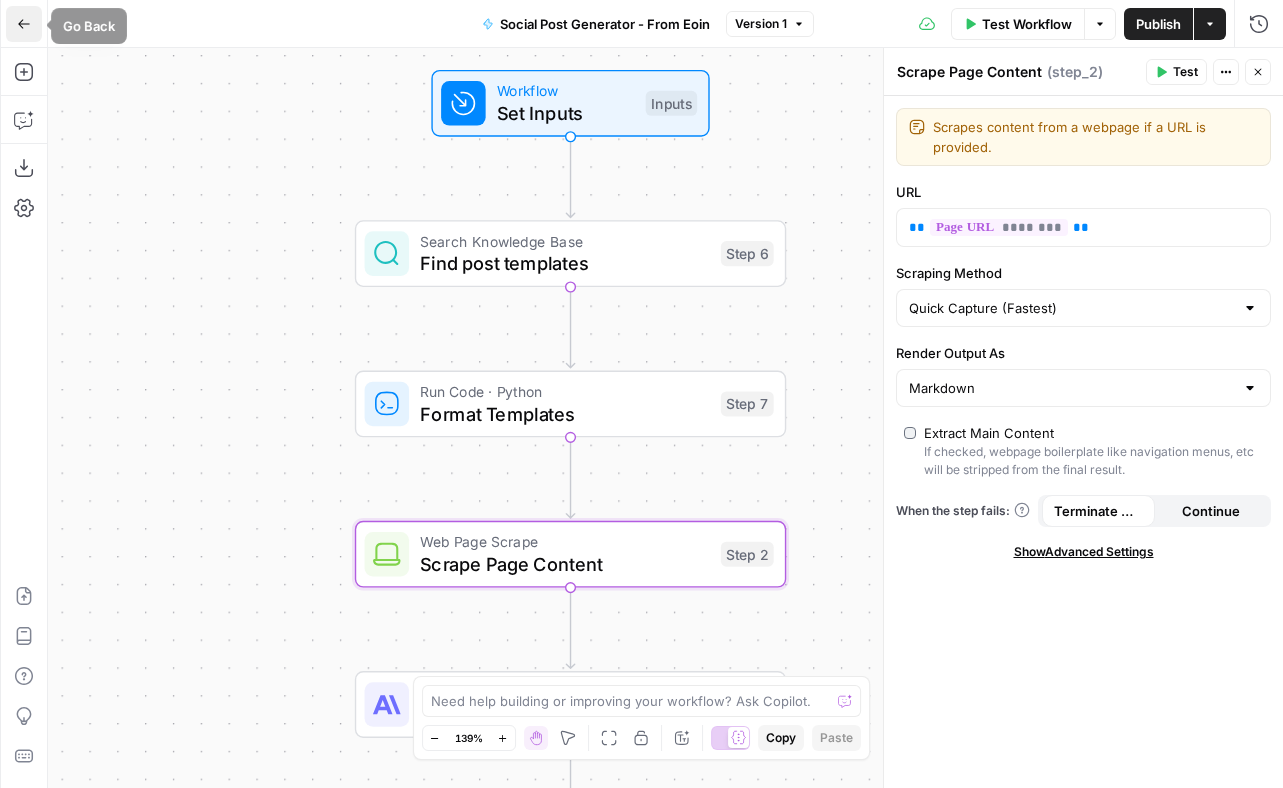 click 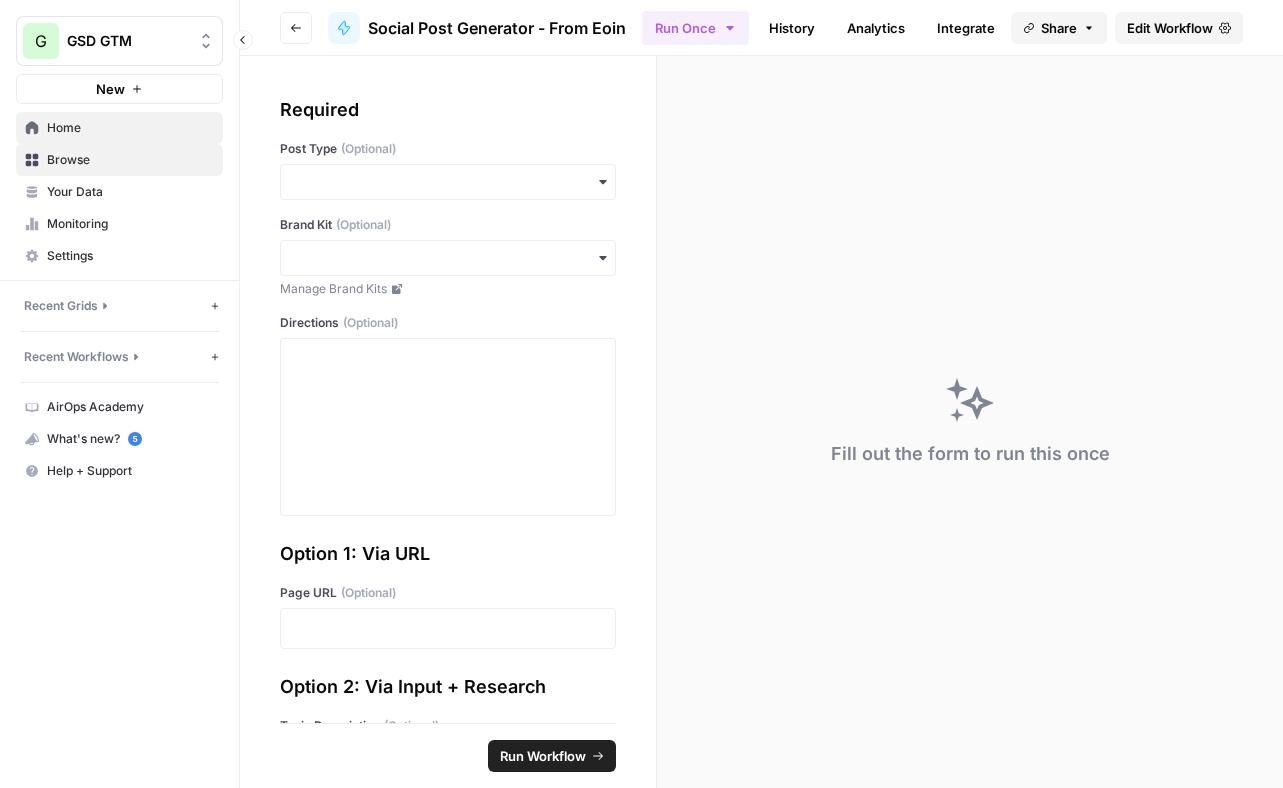 click on "Home" at bounding box center (119, 128) 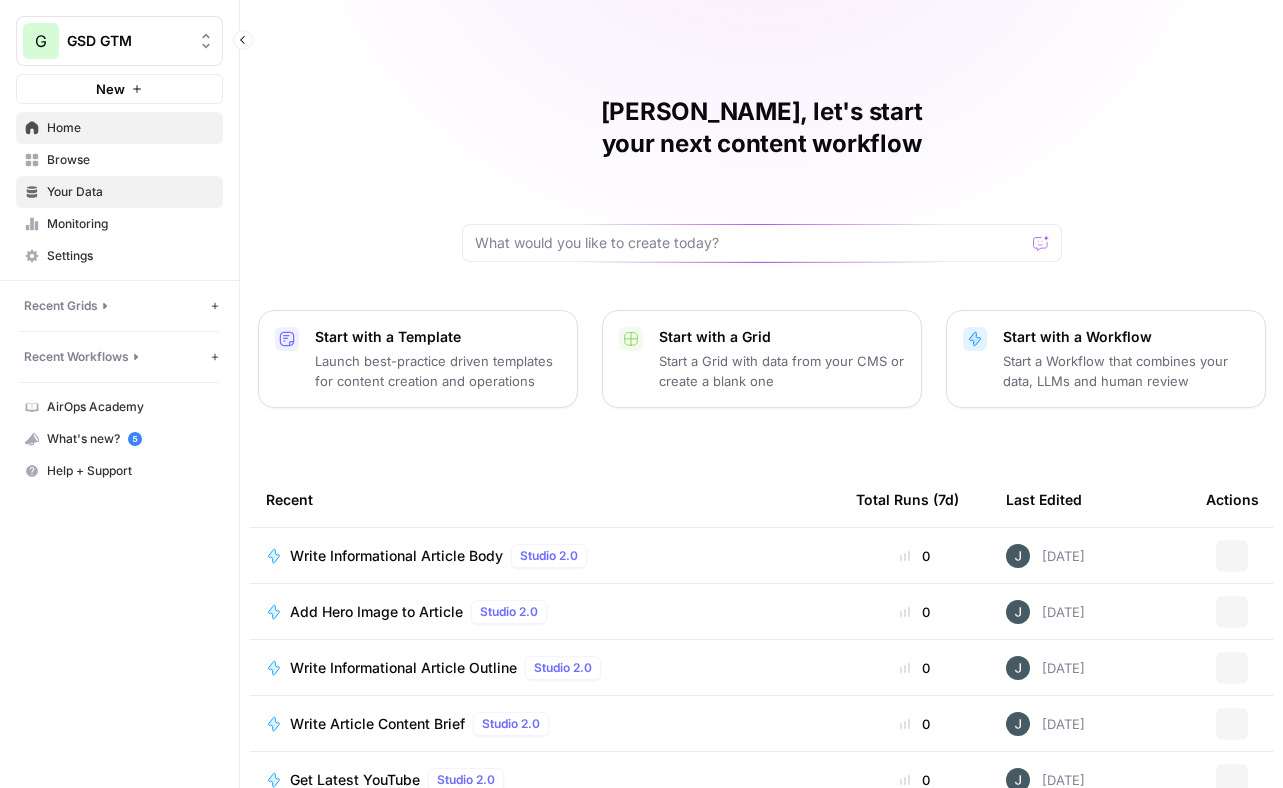click on "Your Data" at bounding box center [130, 192] 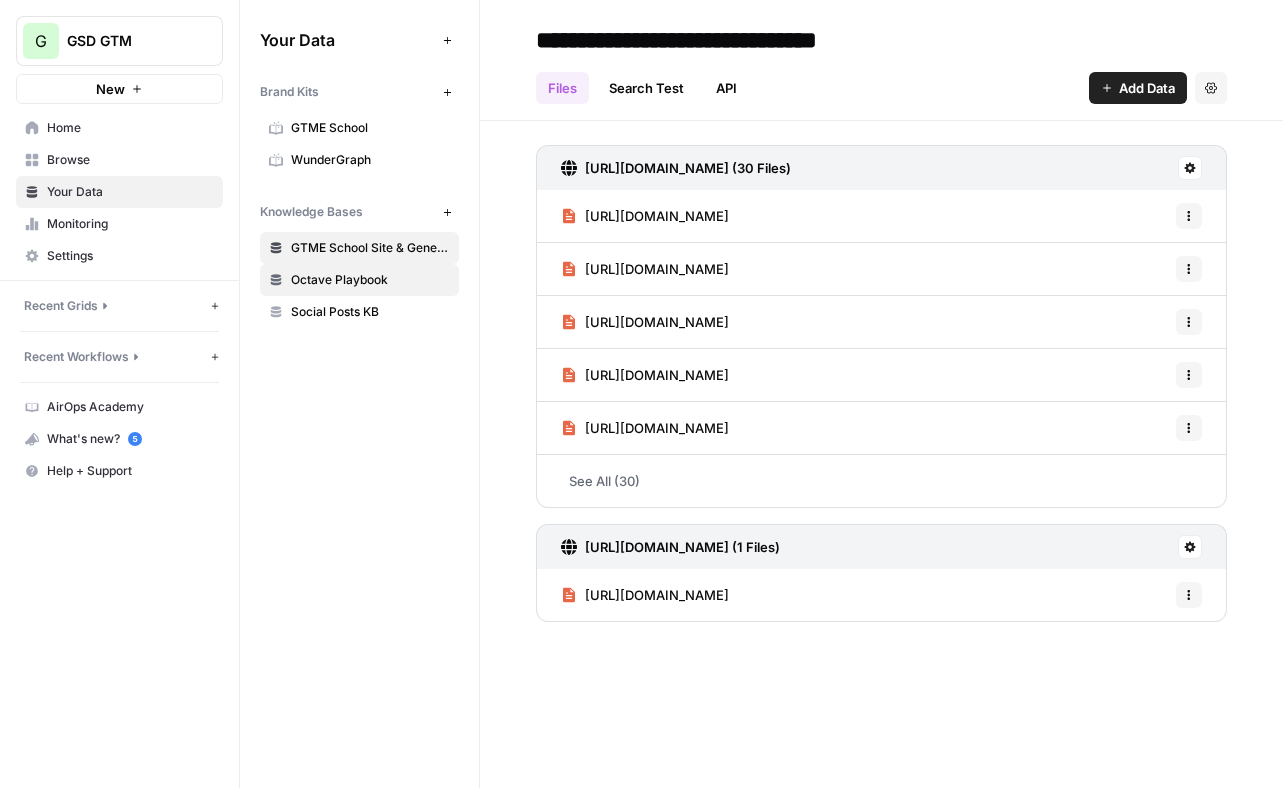 click on "Octave Playbook" at bounding box center (370, 280) 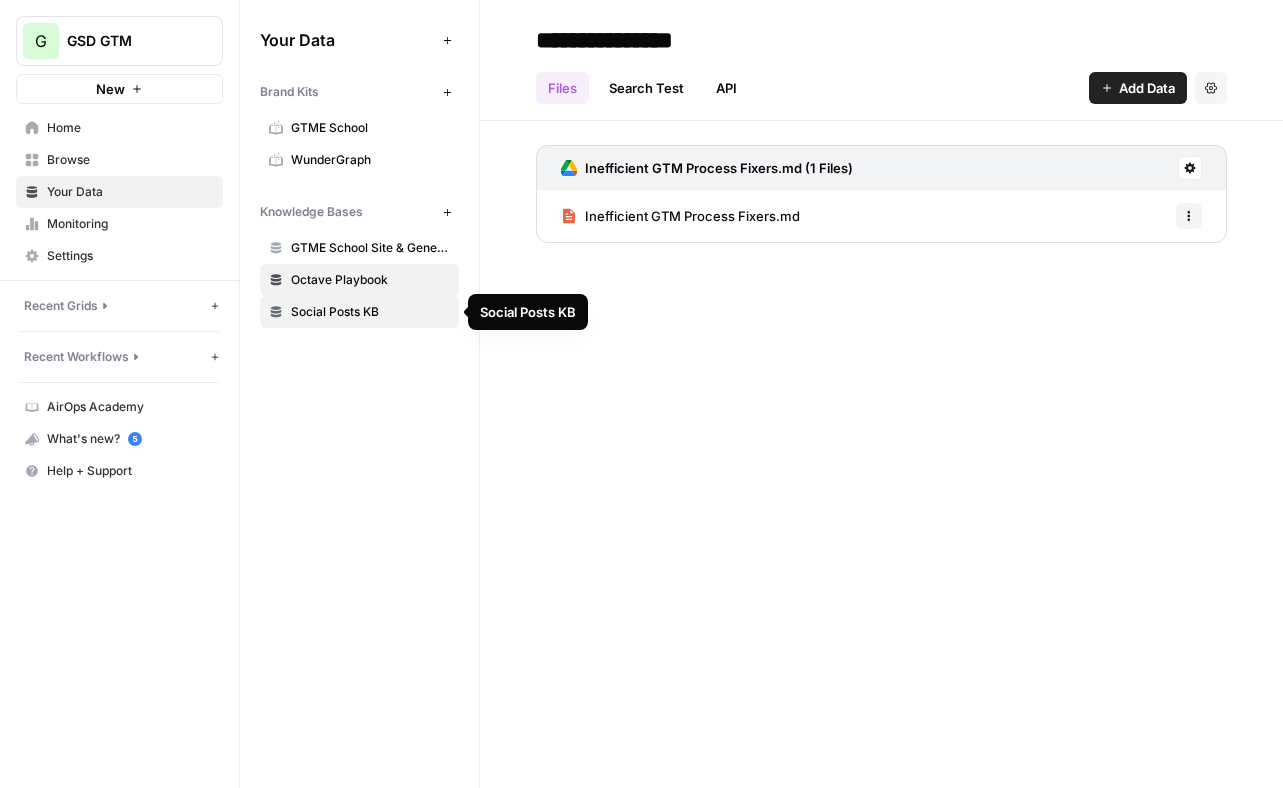 click on "Social Posts KB" at bounding box center [359, 312] 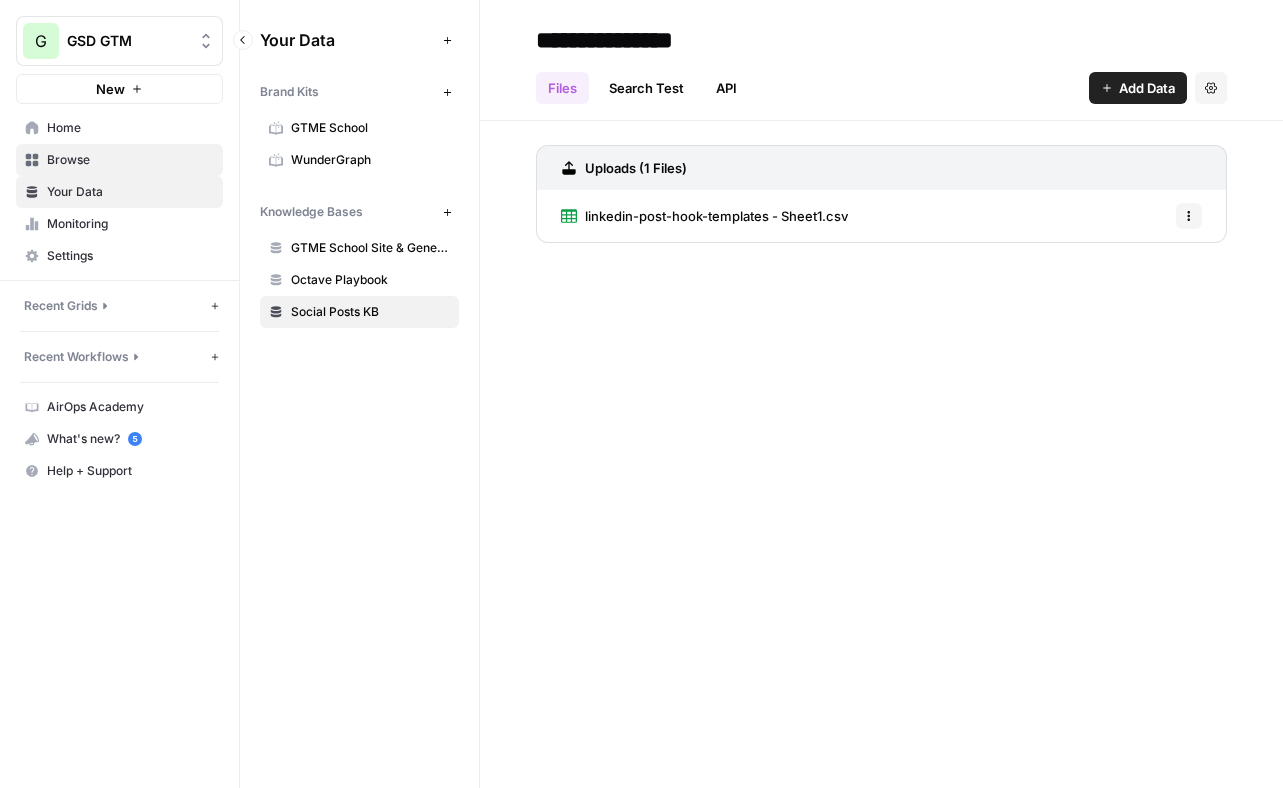 click on "Browse" at bounding box center [130, 160] 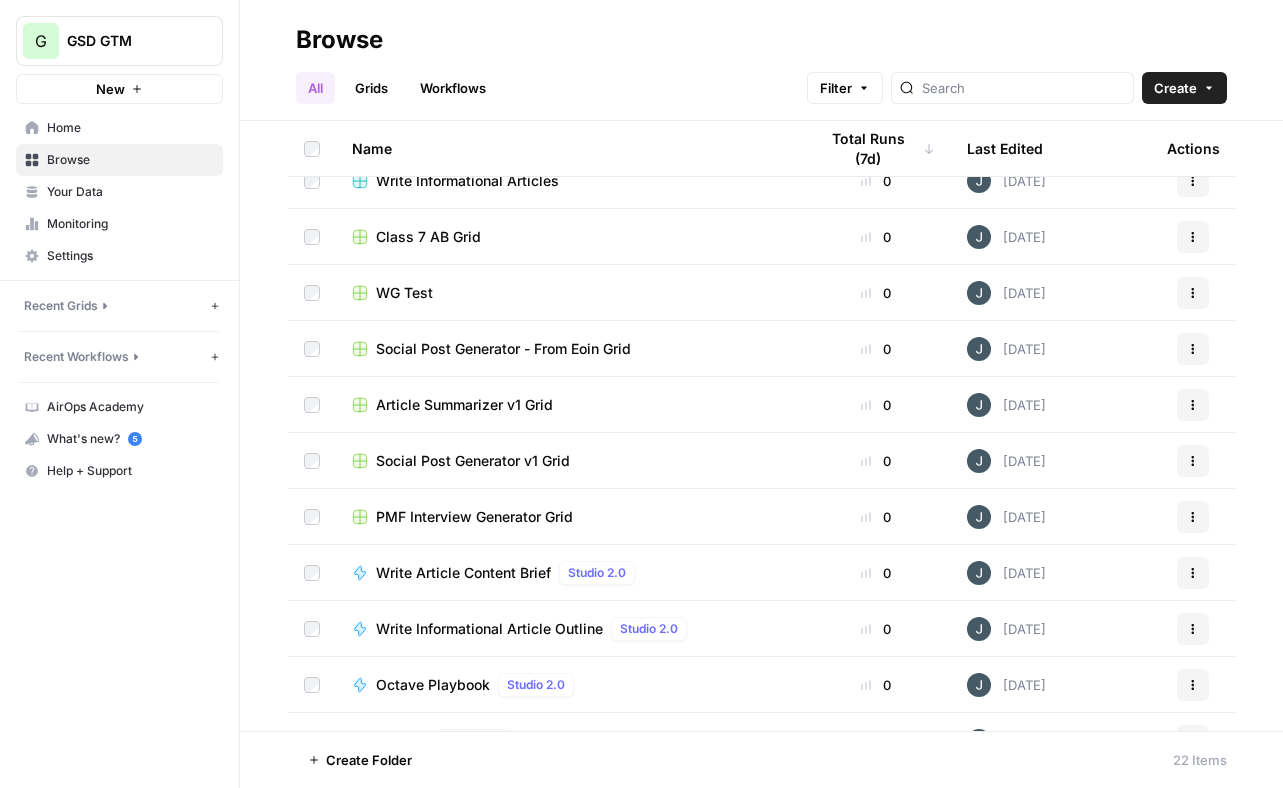 scroll, scrollTop: 0, scrollLeft: 0, axis: both 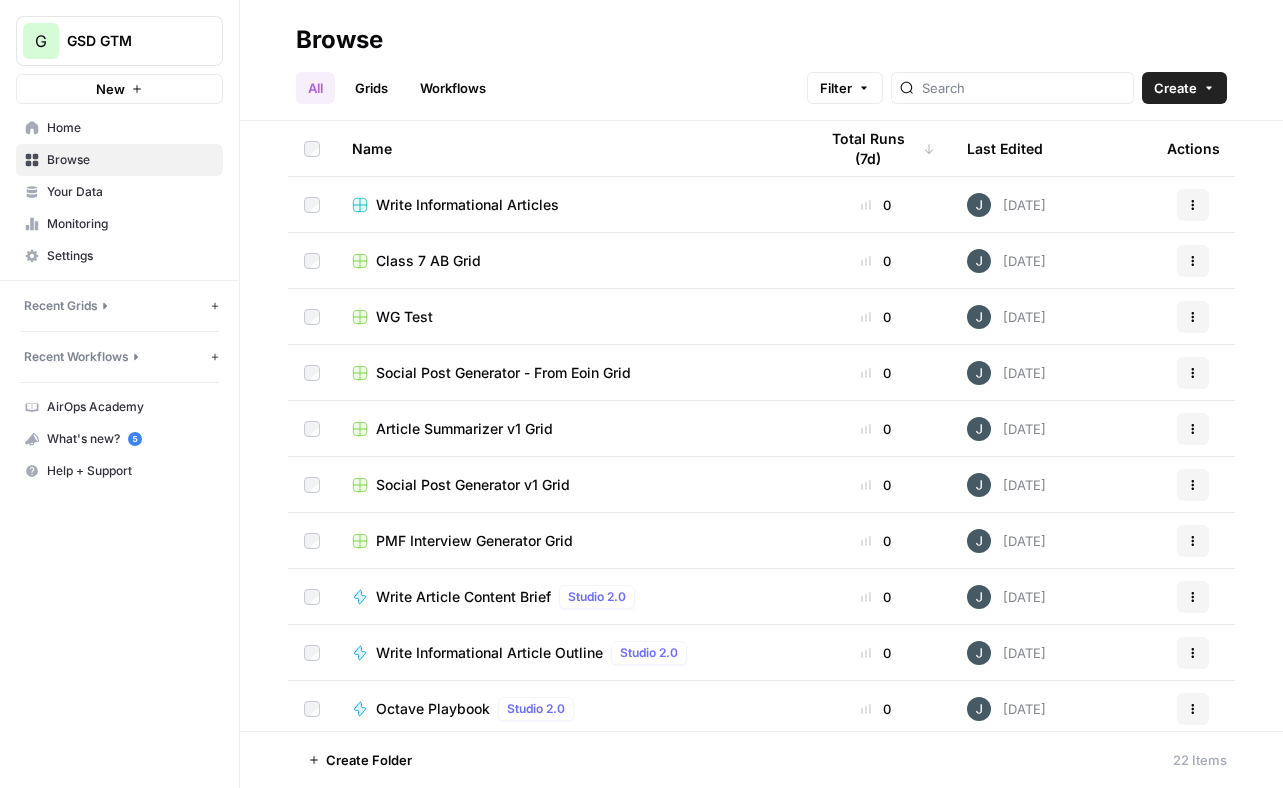 click on "Class 7 AB Grid" at bounding box center [428, 261] 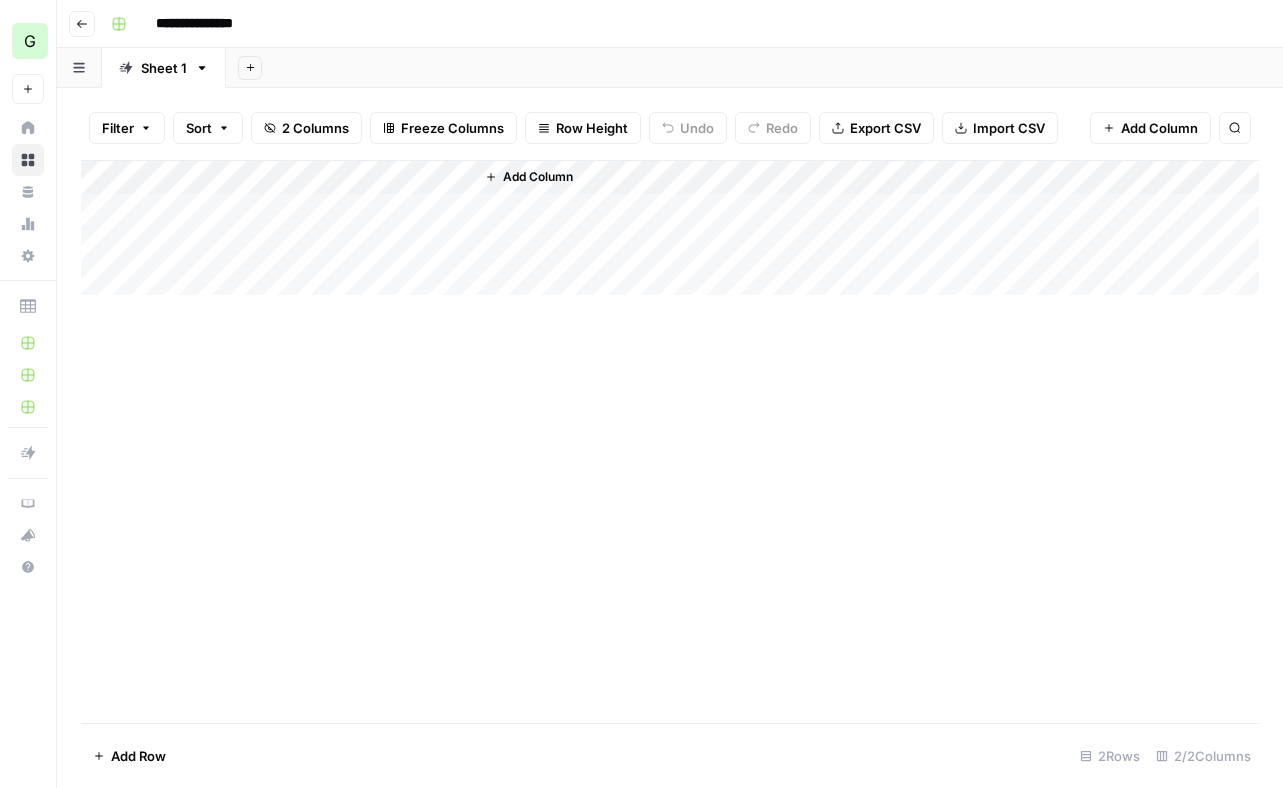 drag, startPoint x: 75, startPoint y: 21, endPoint x: 95, endPoint y: 43, distance: 29.732138 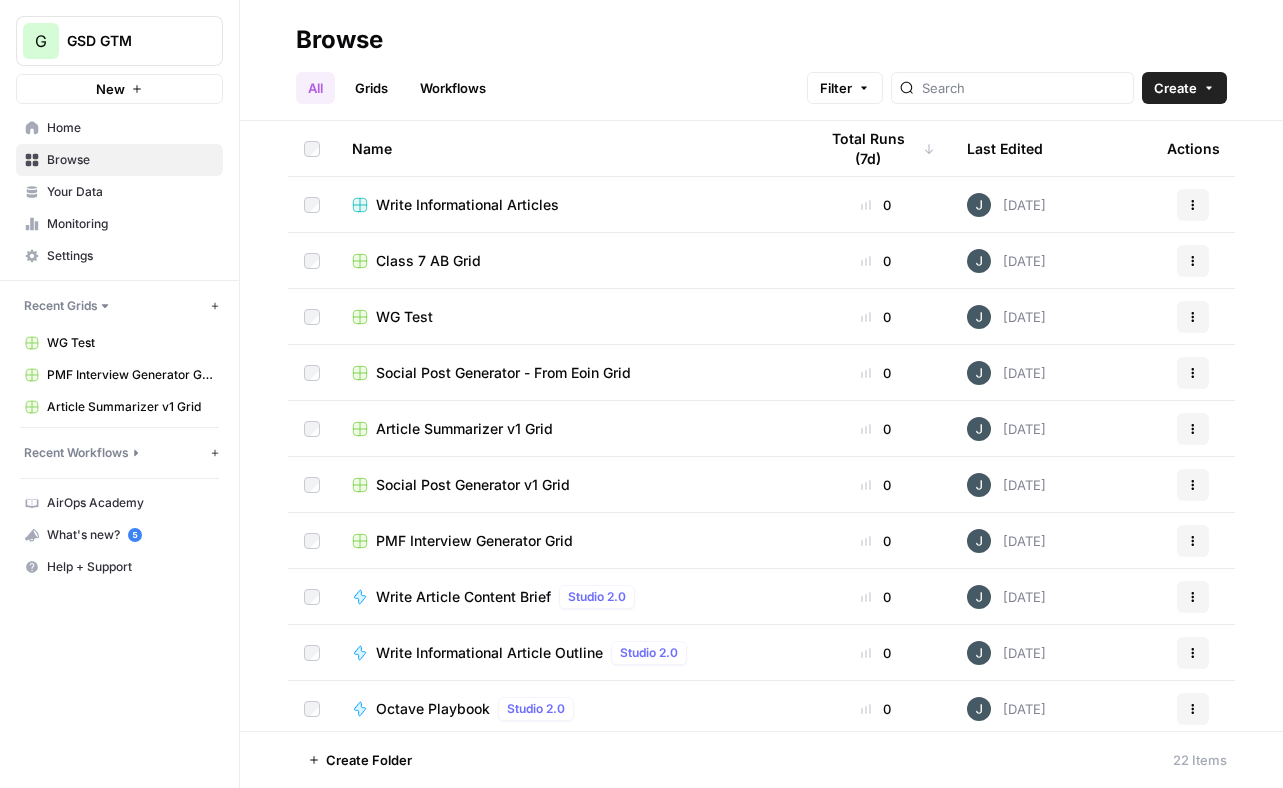 click on "Class 7 AB Grid" at bounding box center (428, 261) 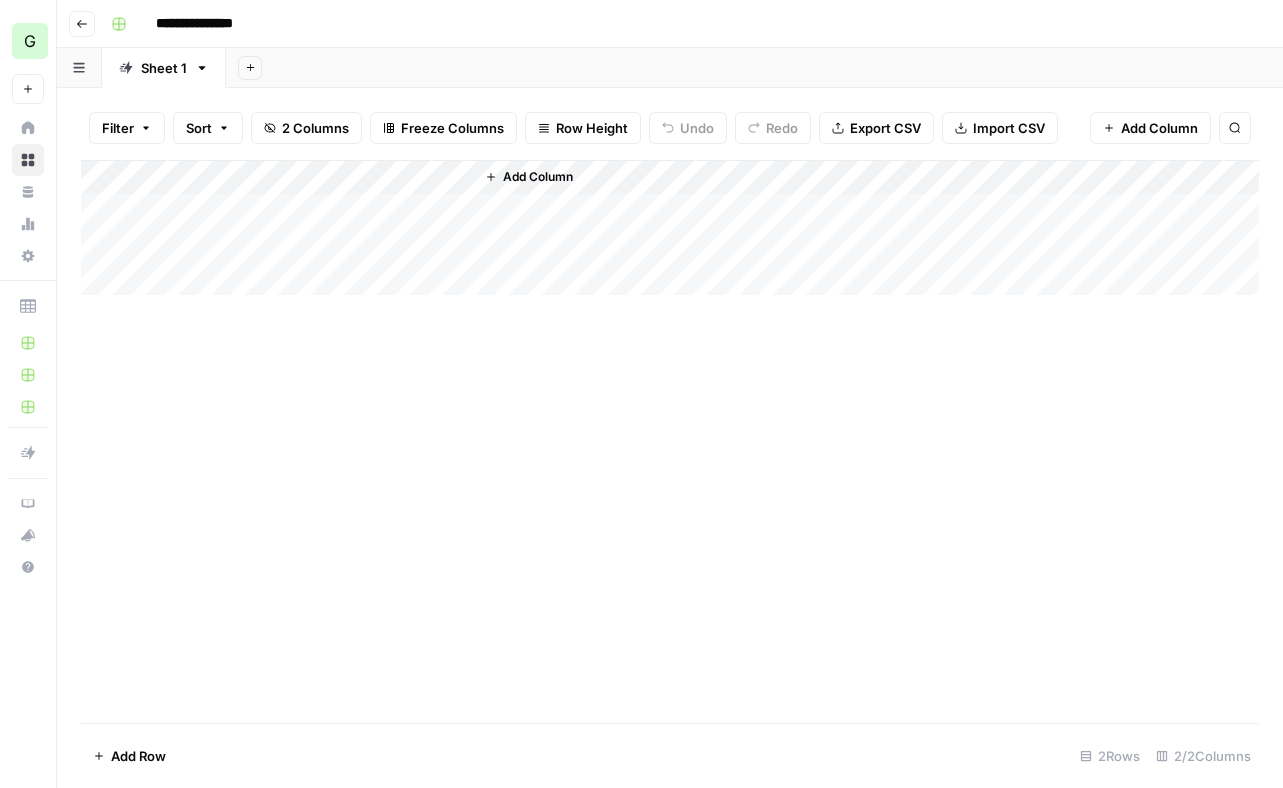 click on "Add Column" at bounding box center [670, 228] 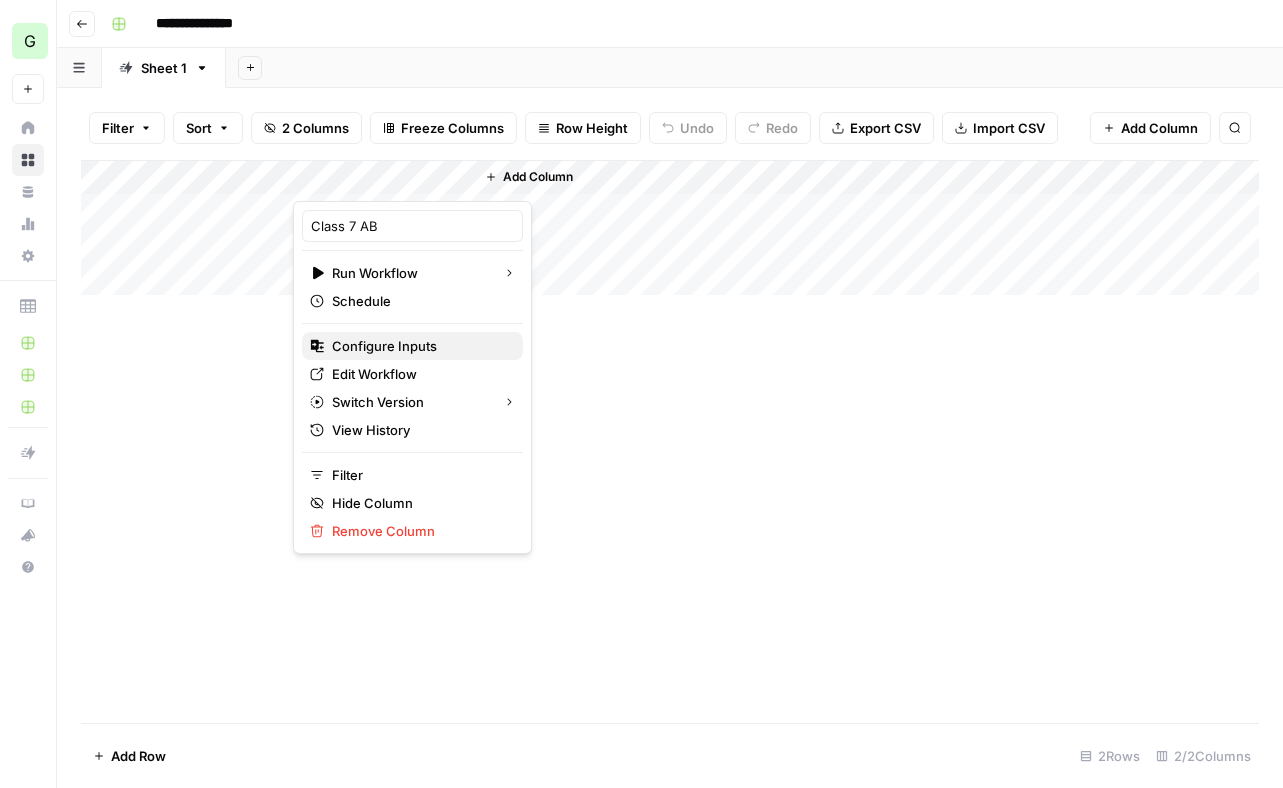 click on "Configure Inputs" at bounding box center (384, 346) 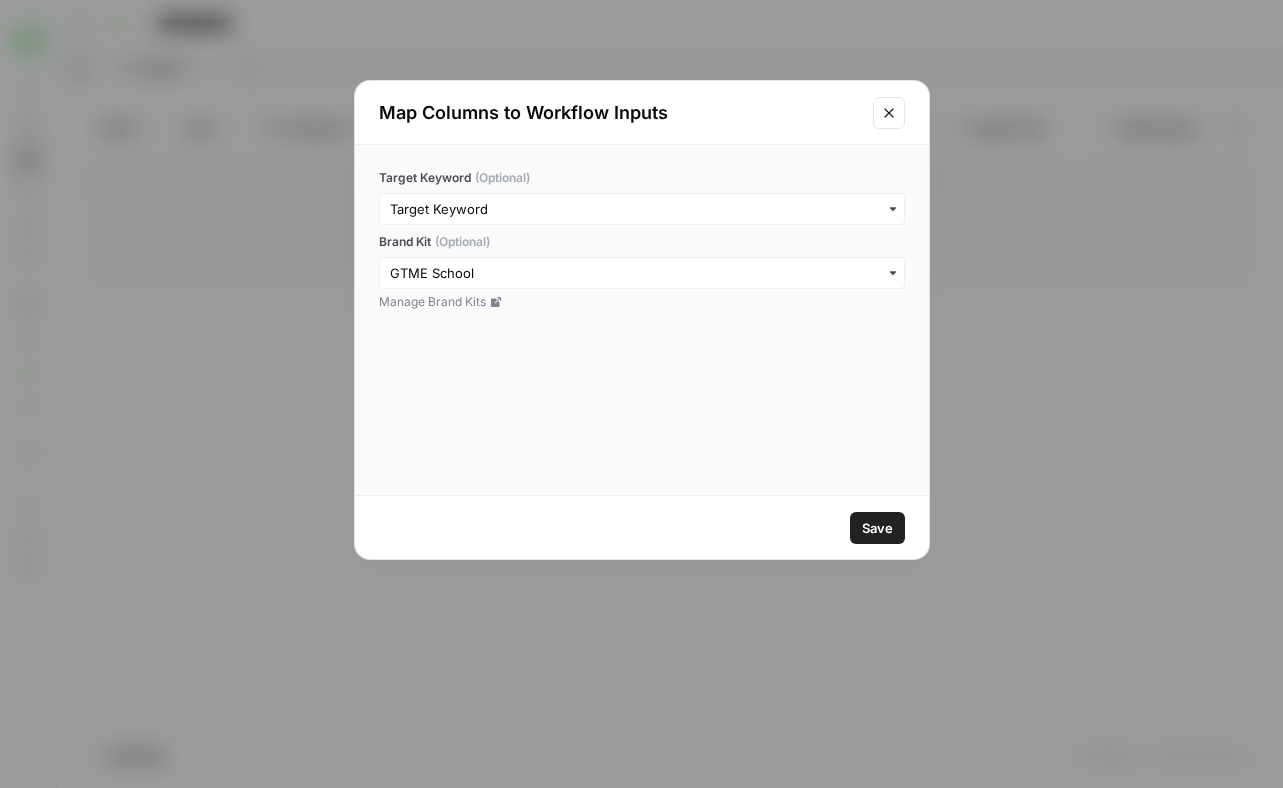 click 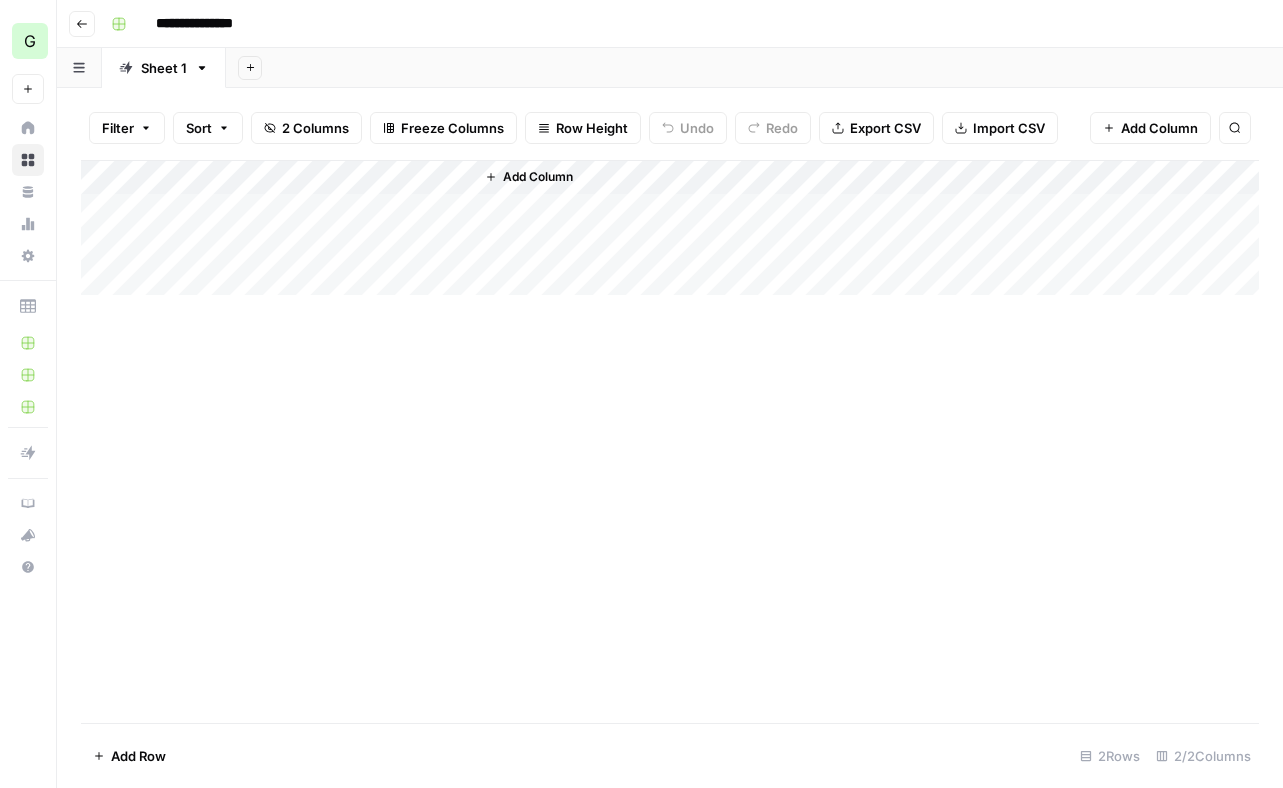 click on "Add Column" at bounding box center [670, 228] 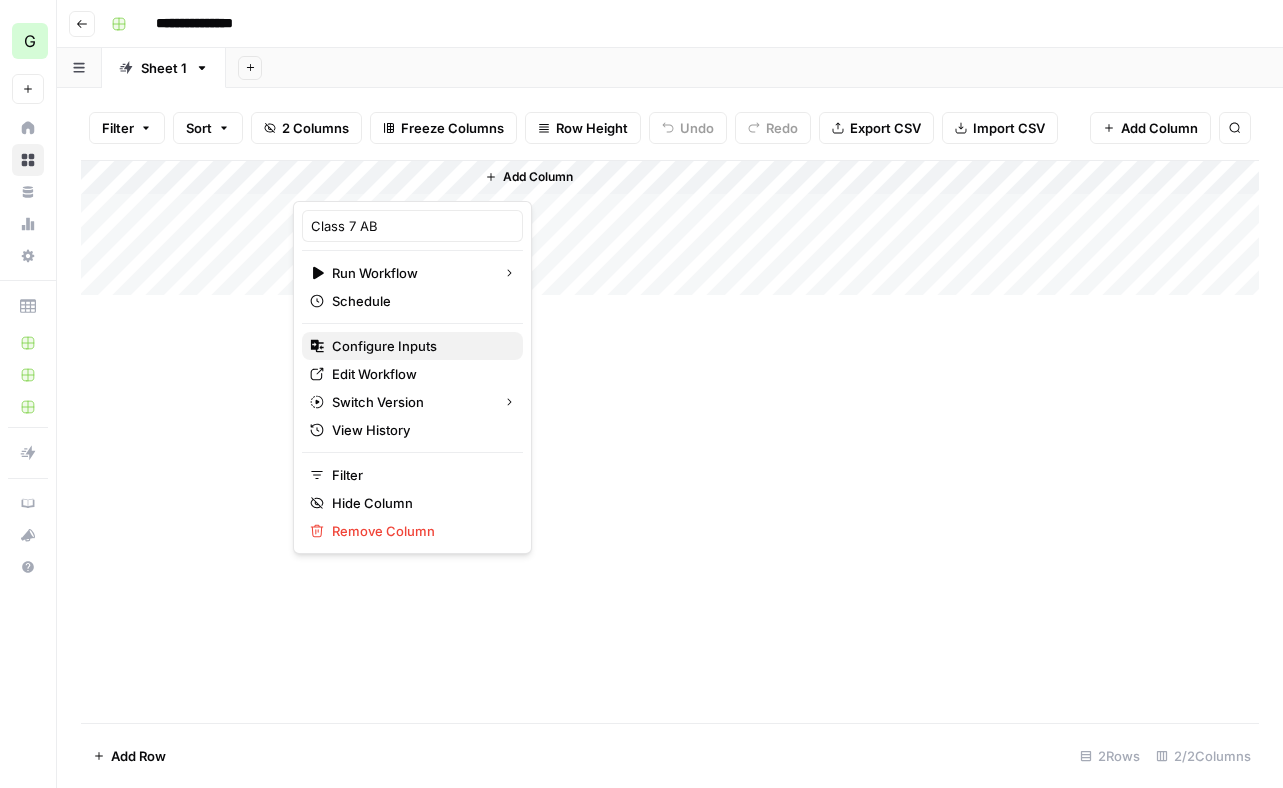 click on "Configure Inputs" at bounding box center (384, 346) 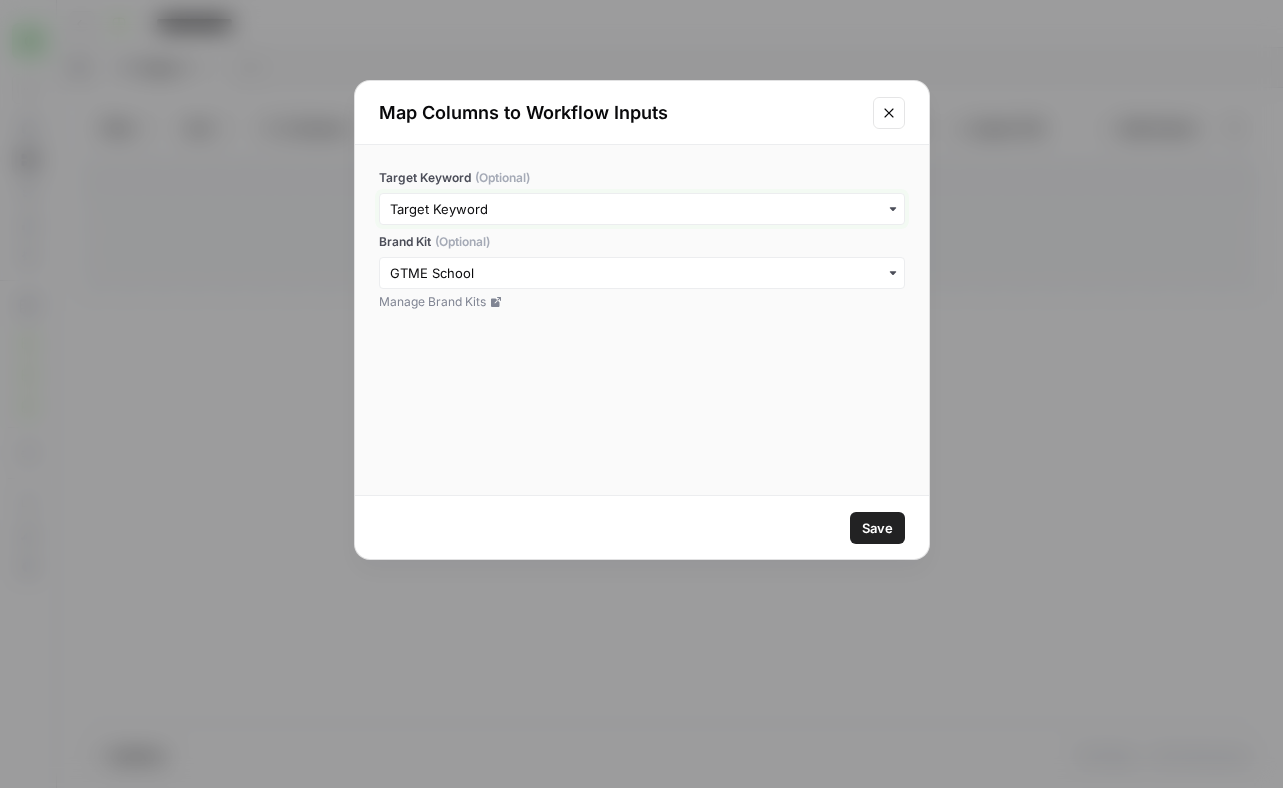 click on "Target Keyword (Optional)" at bounding box center (642, 209) 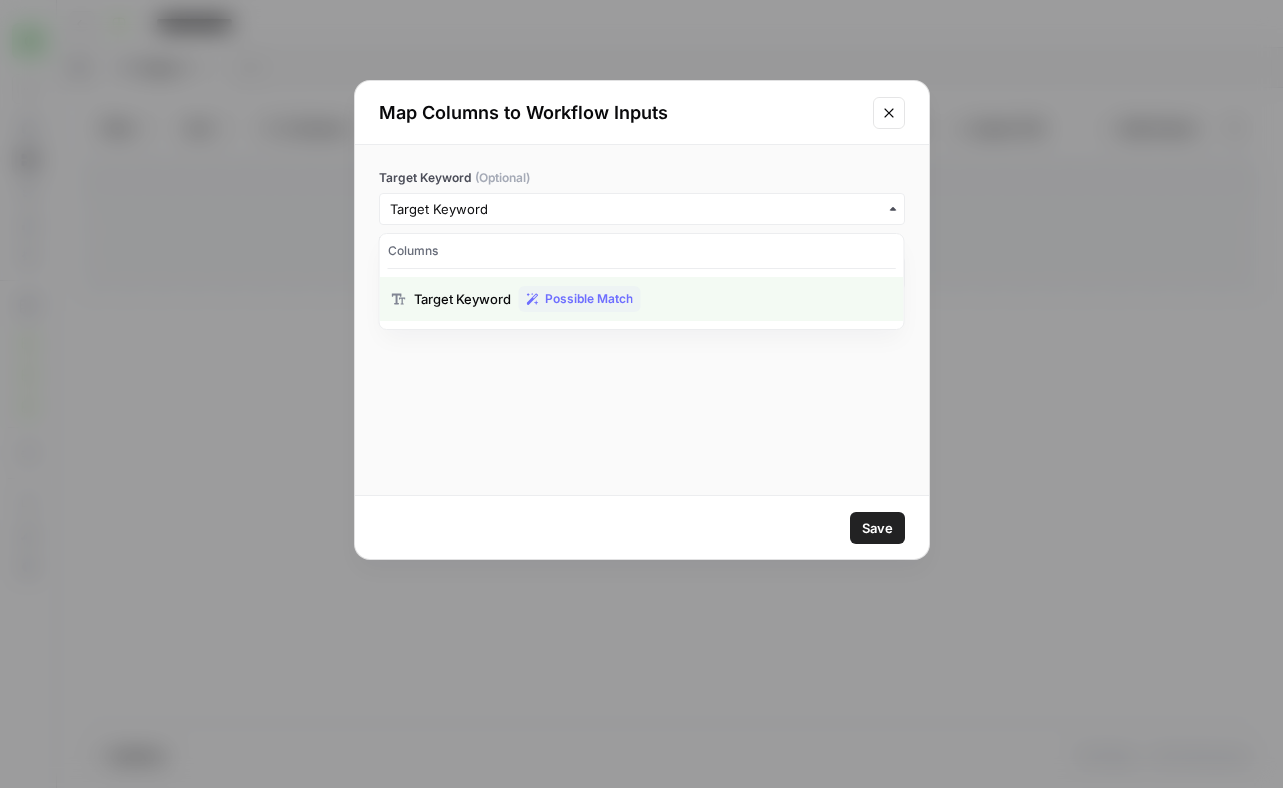 click at bounding box center (889, 113) 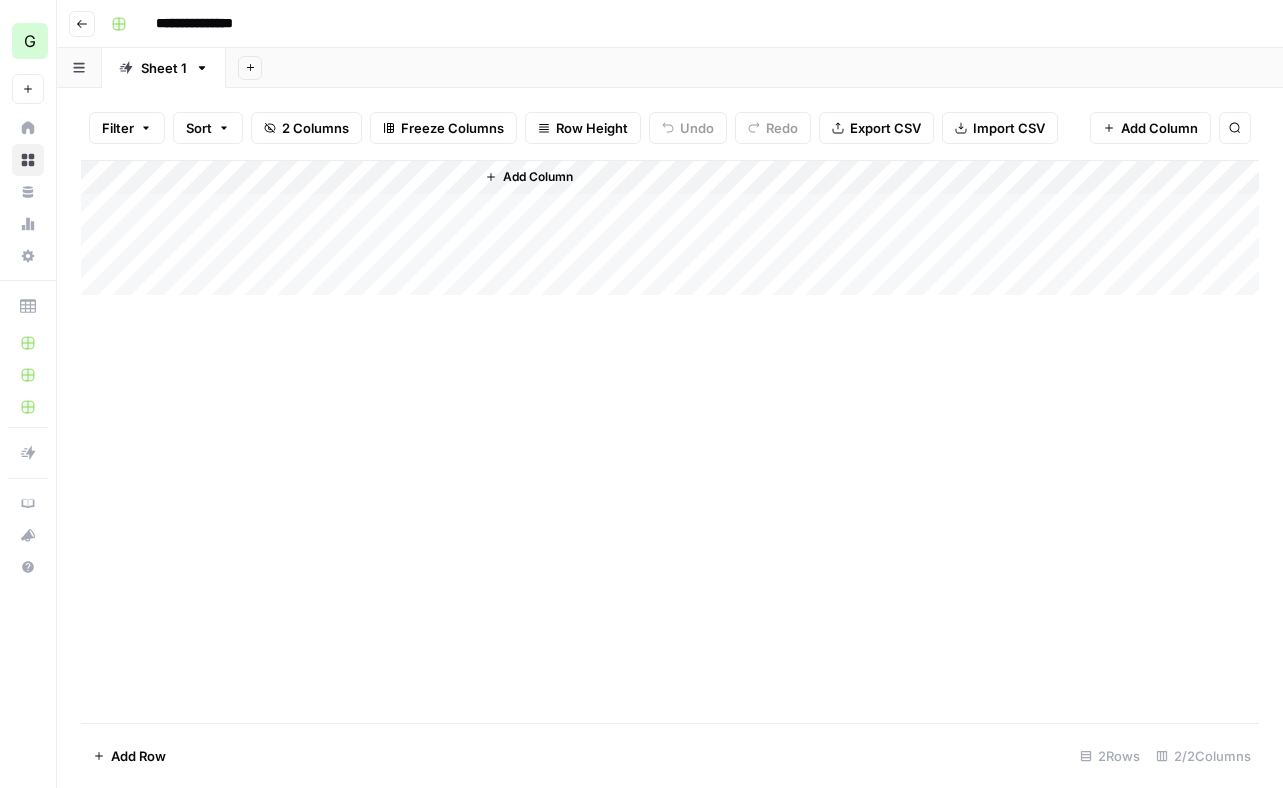 click on "Add Column" at bounding box center [670, 228] 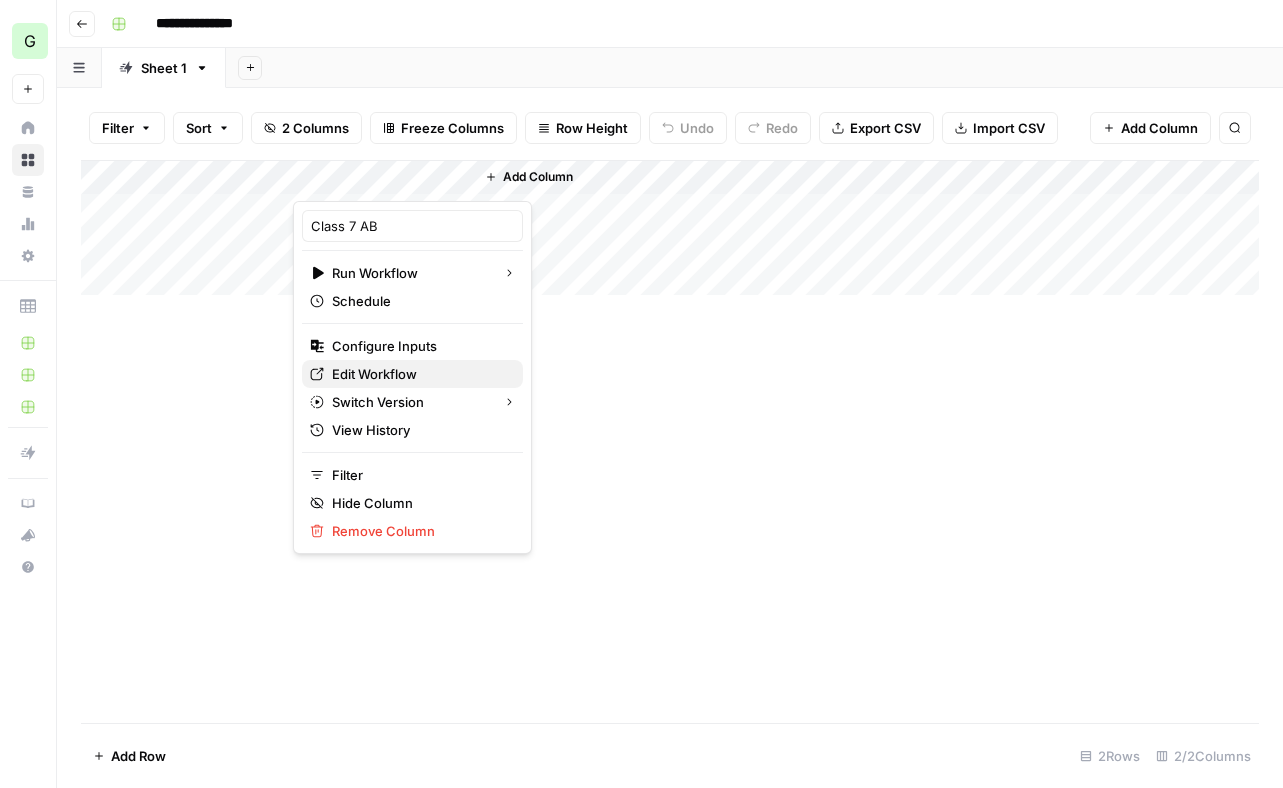 click on "Edit Workflow" at bounding box center (374, 374) 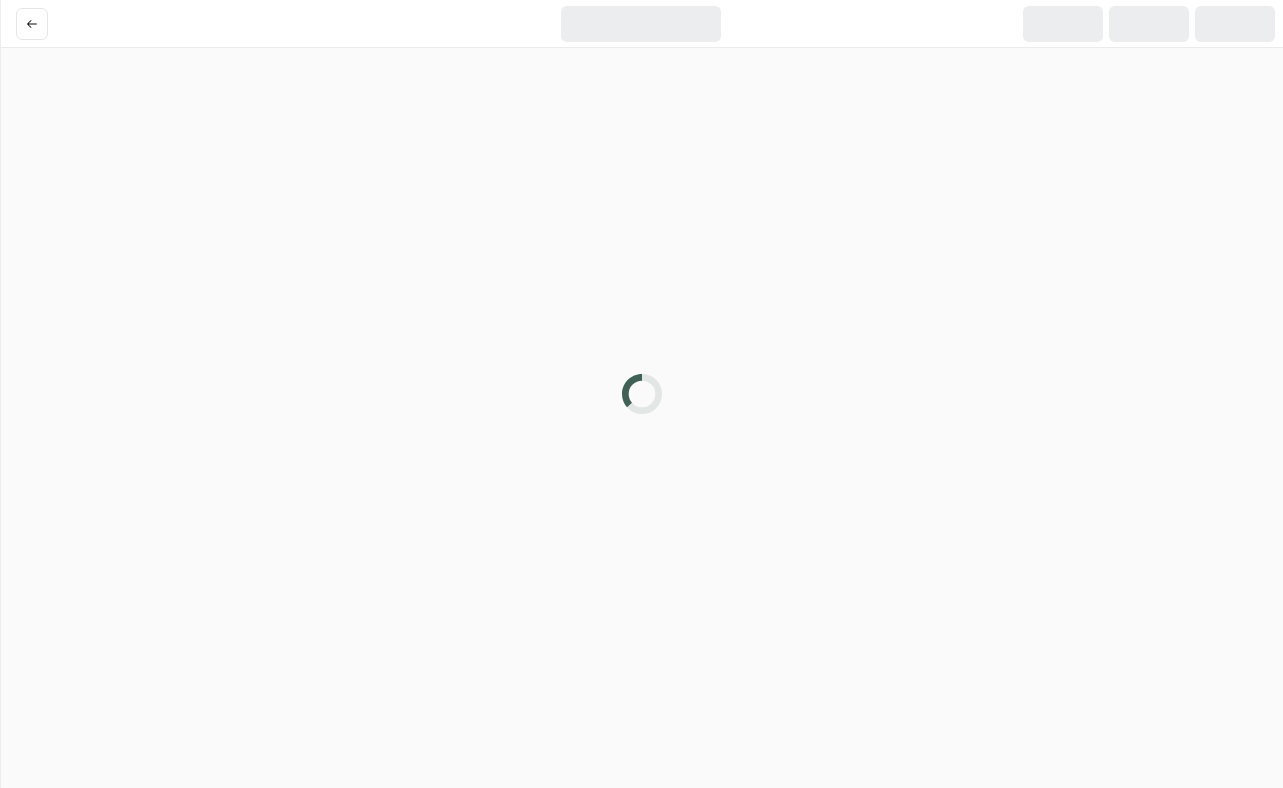 scroll, scrollTop: 0, scrollLeft: 0, axis: both 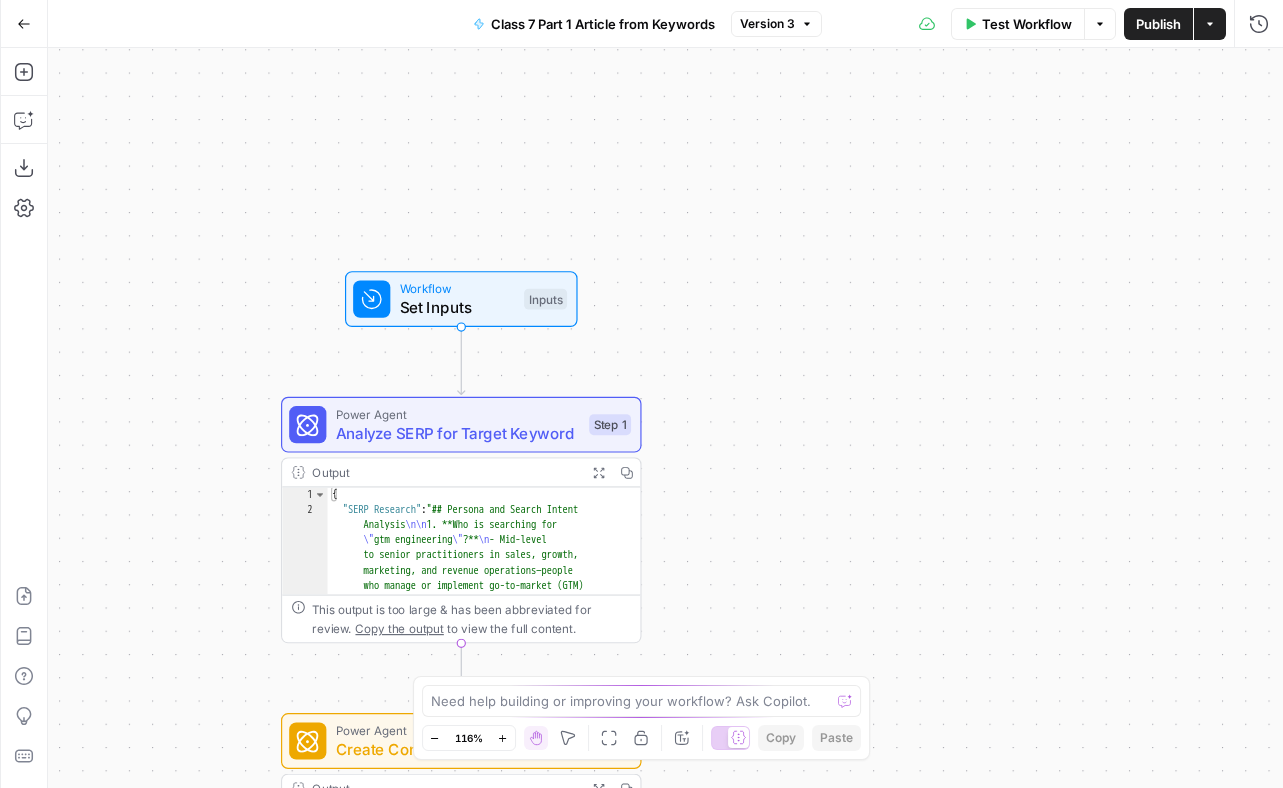 click on "Workflow Set Inputs Inputs Test Step" at bounding box center (461, 299) 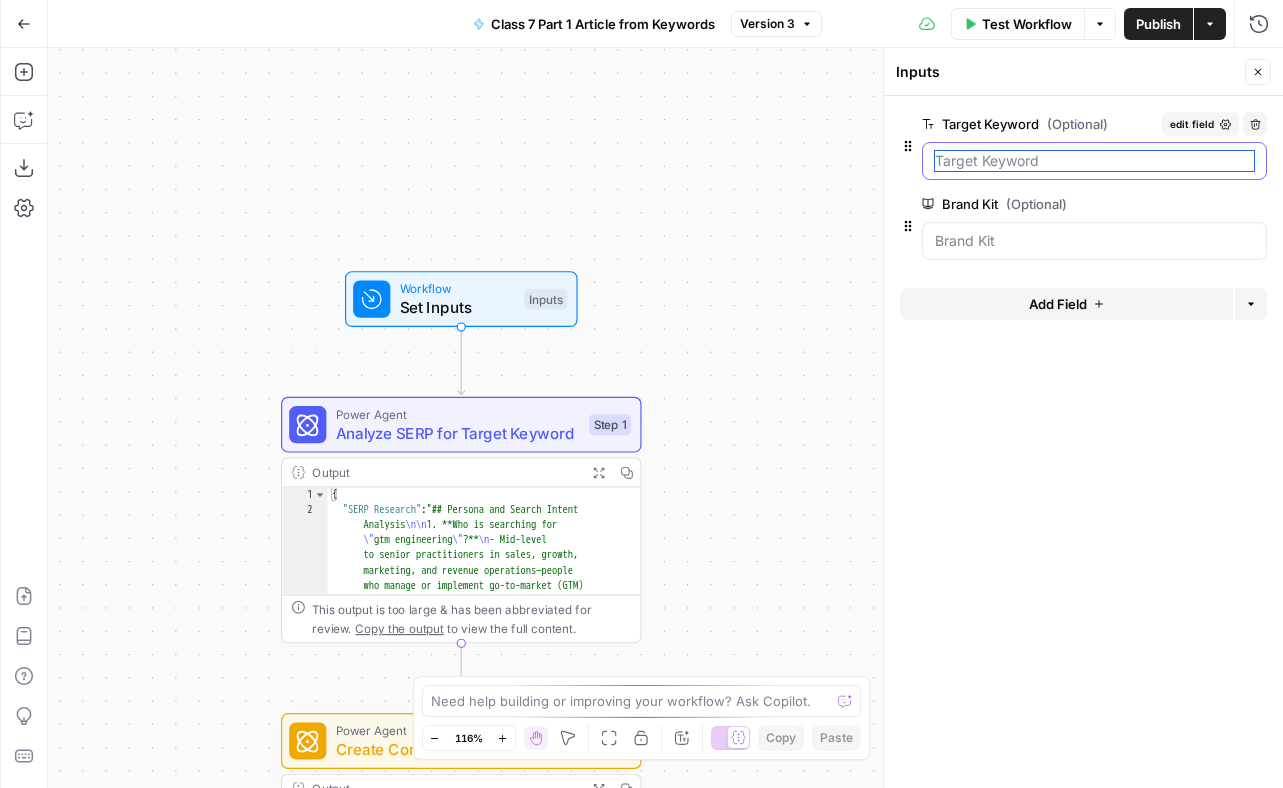 click on "Target Keyword   (Optional)" at bounding box center (1094, 161) 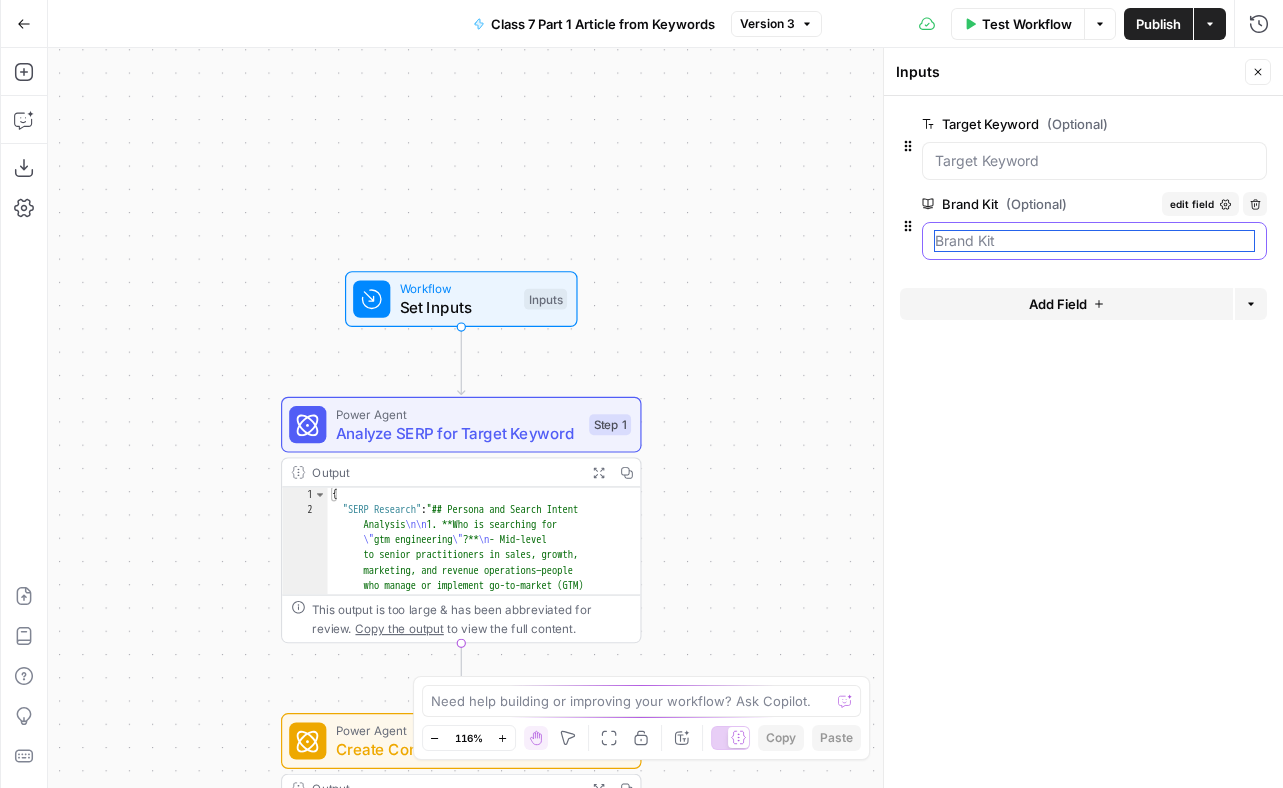 click on "Brand Kit   (Optional)" at bounding box center (1094, 241) 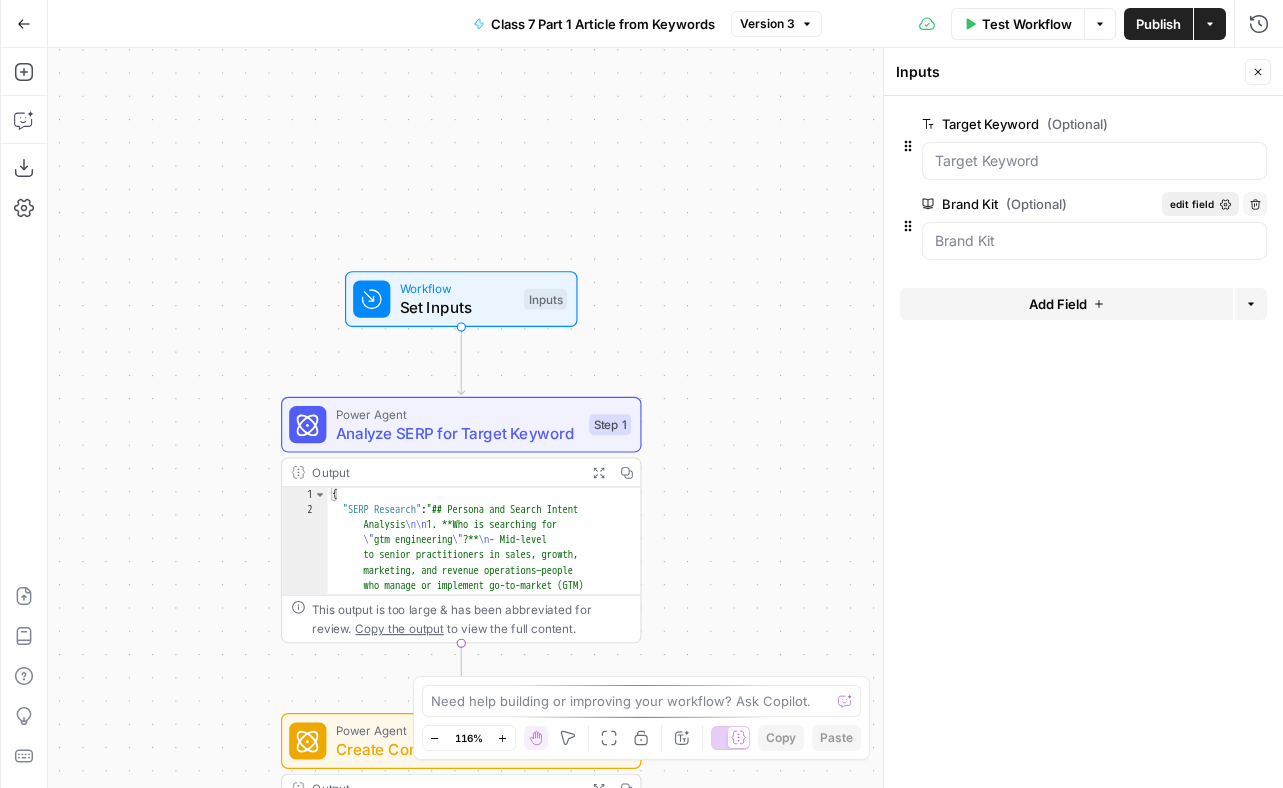 click on "edit field" at bounding box center (1192, 204) 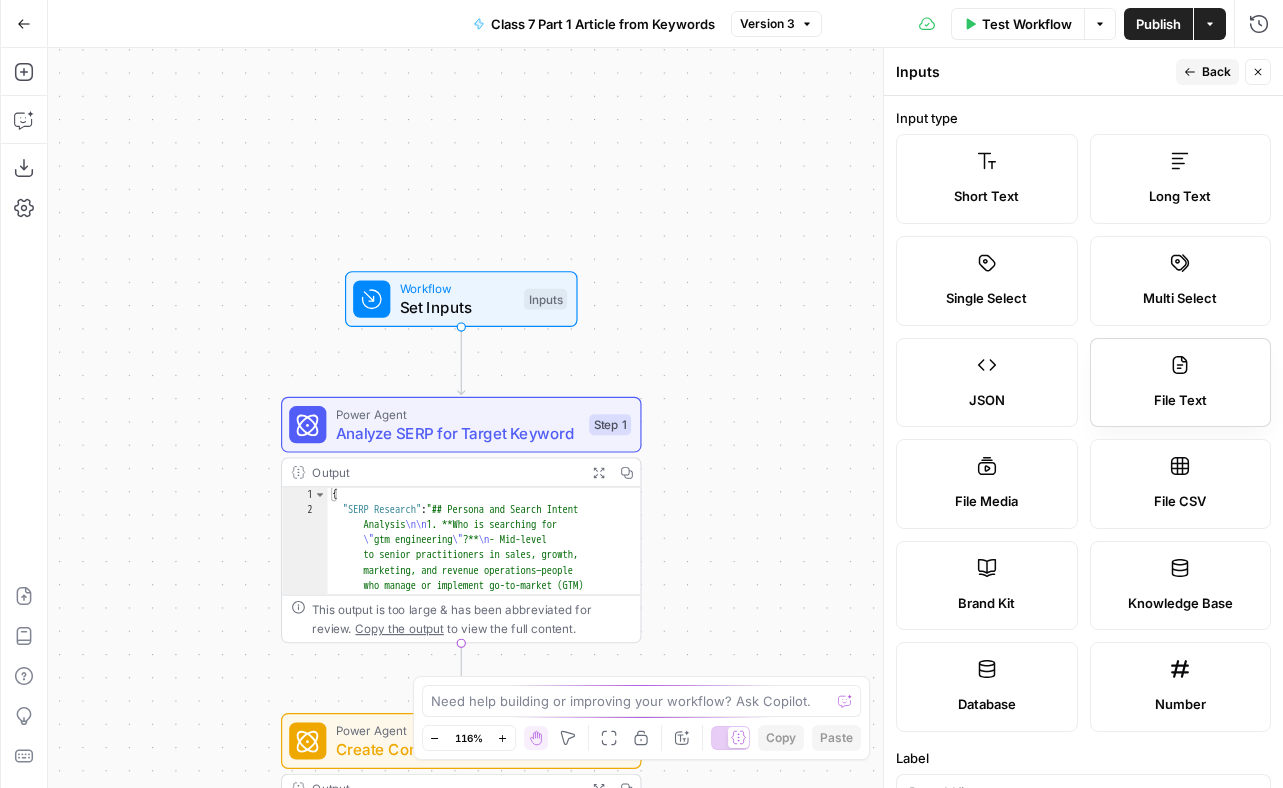 scroll, scrollTop: 307, scrollLeft: 0, axis: vertical 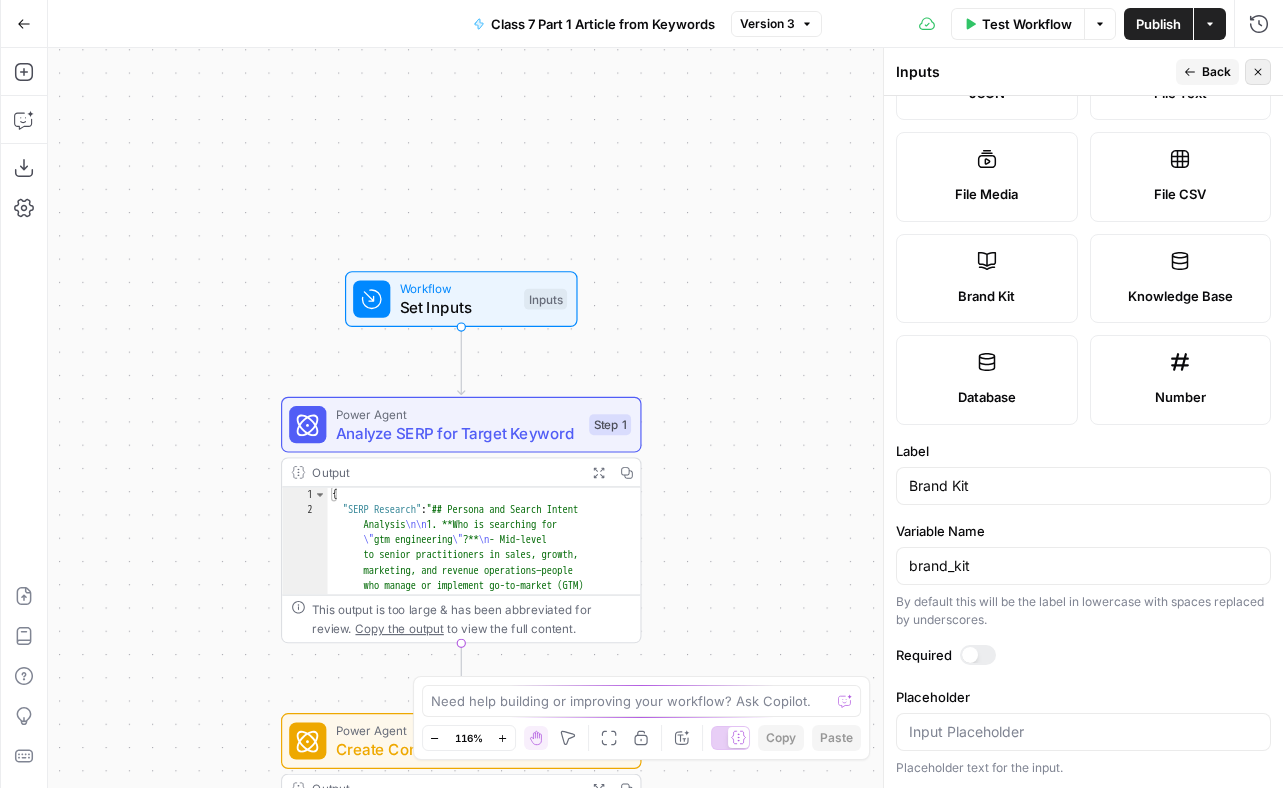 click 